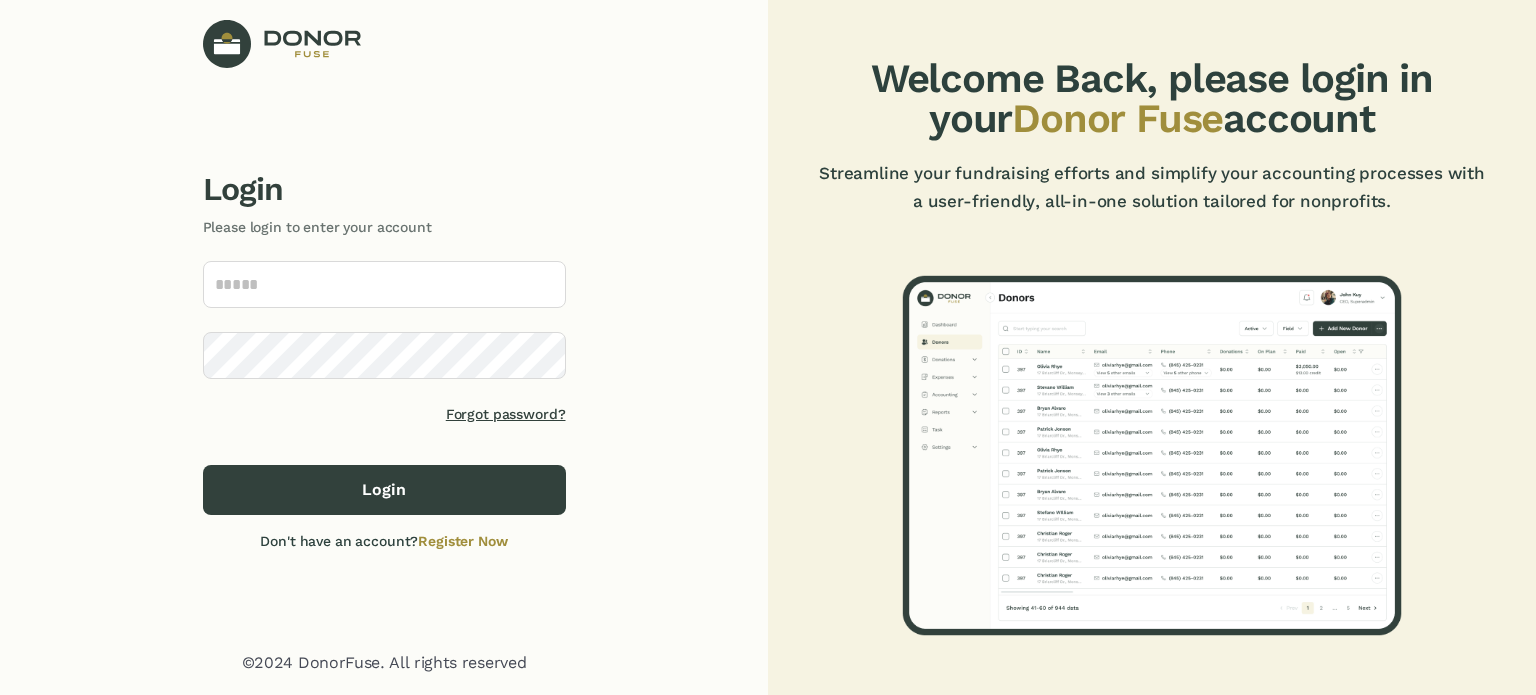 scroll, scrollTop: 0, scrollLeft: 0, axis: both 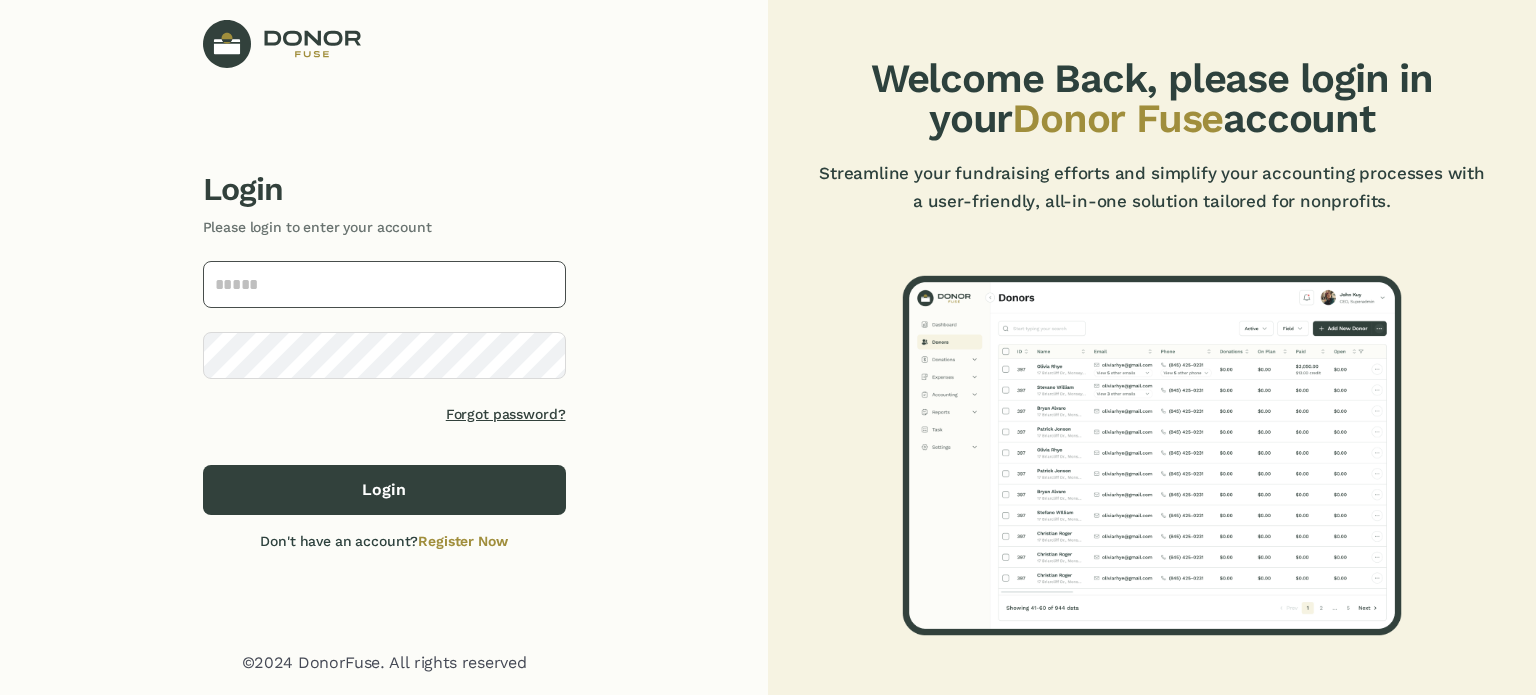 click 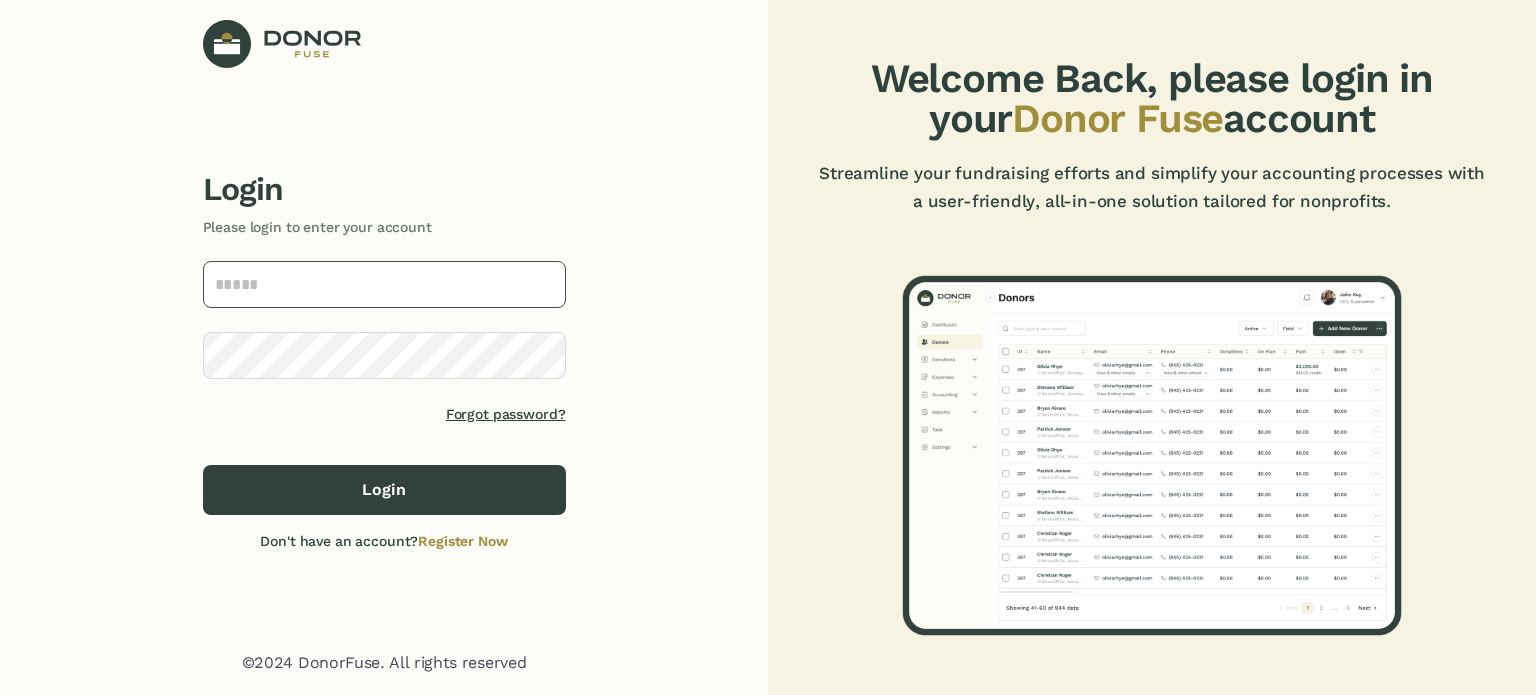 click 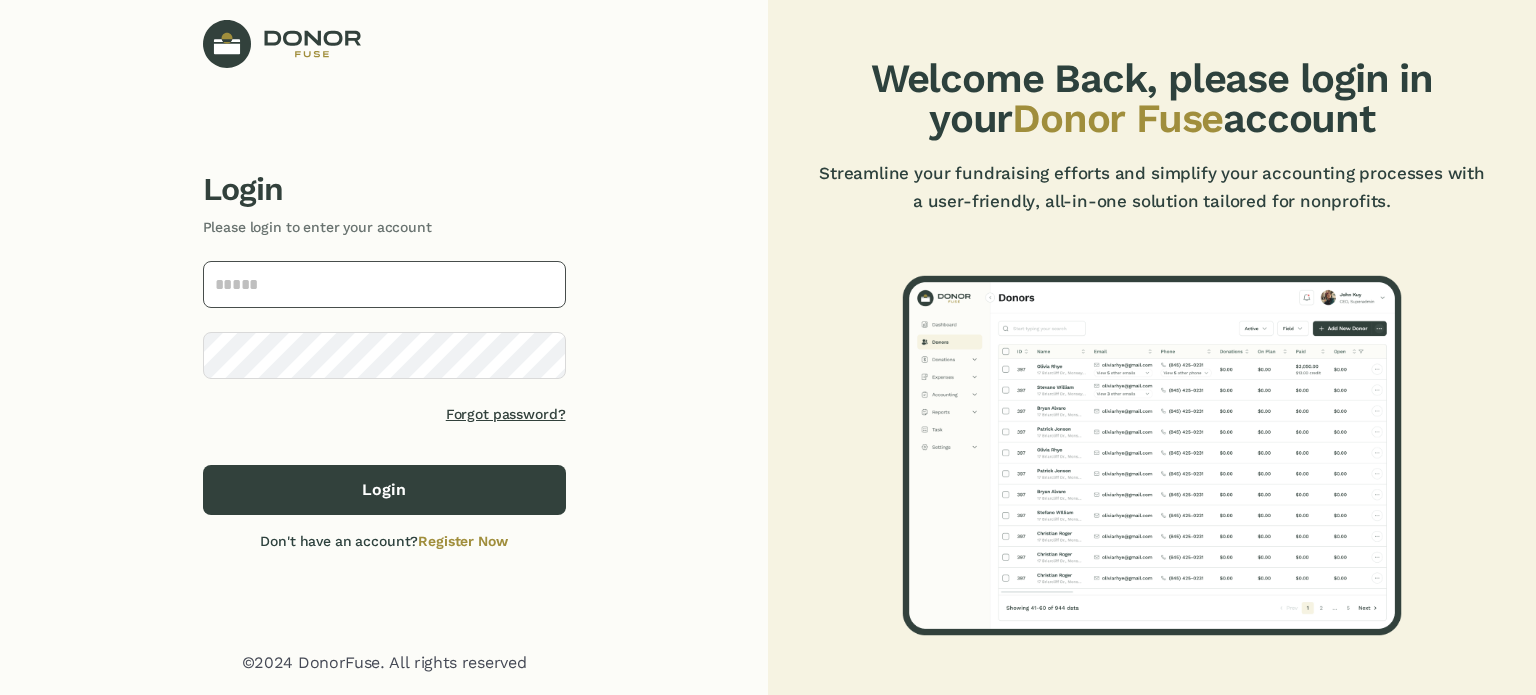 type on "**********" 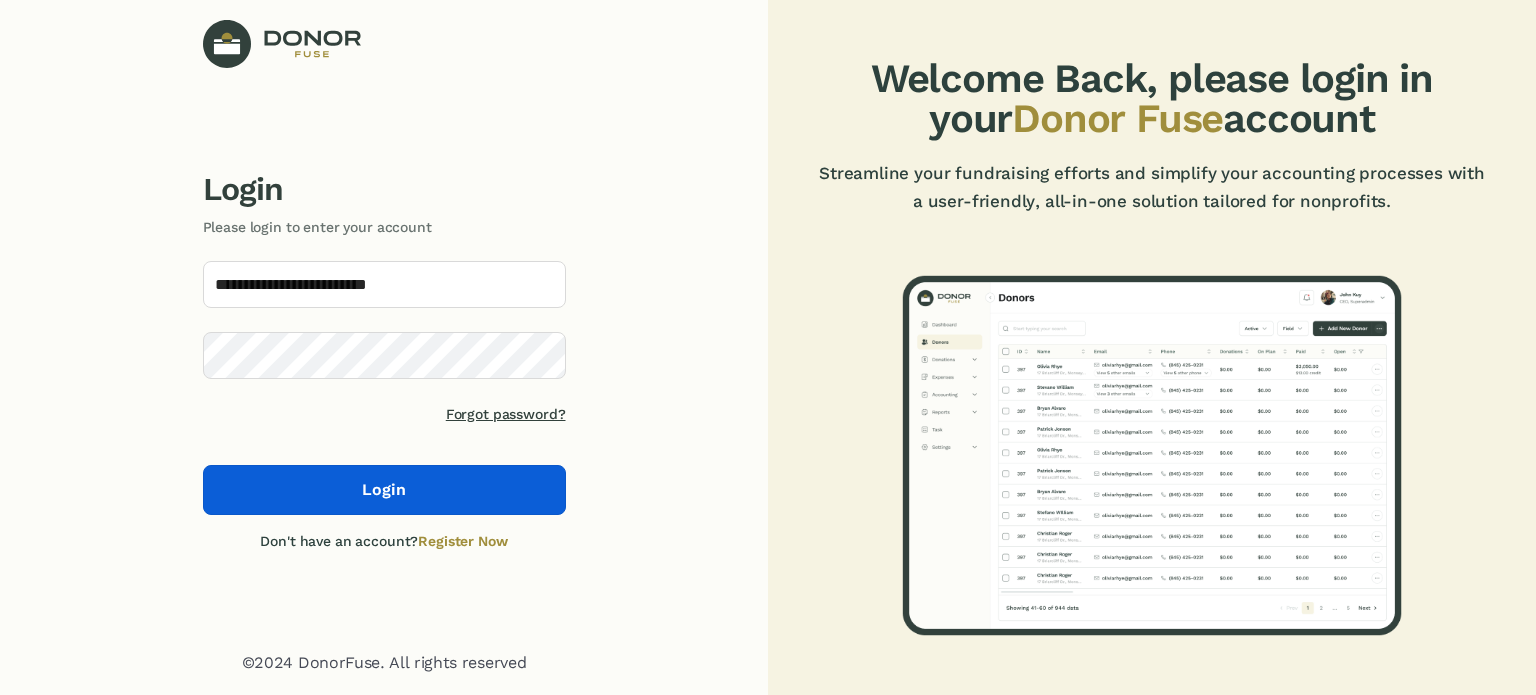 click on "Login" 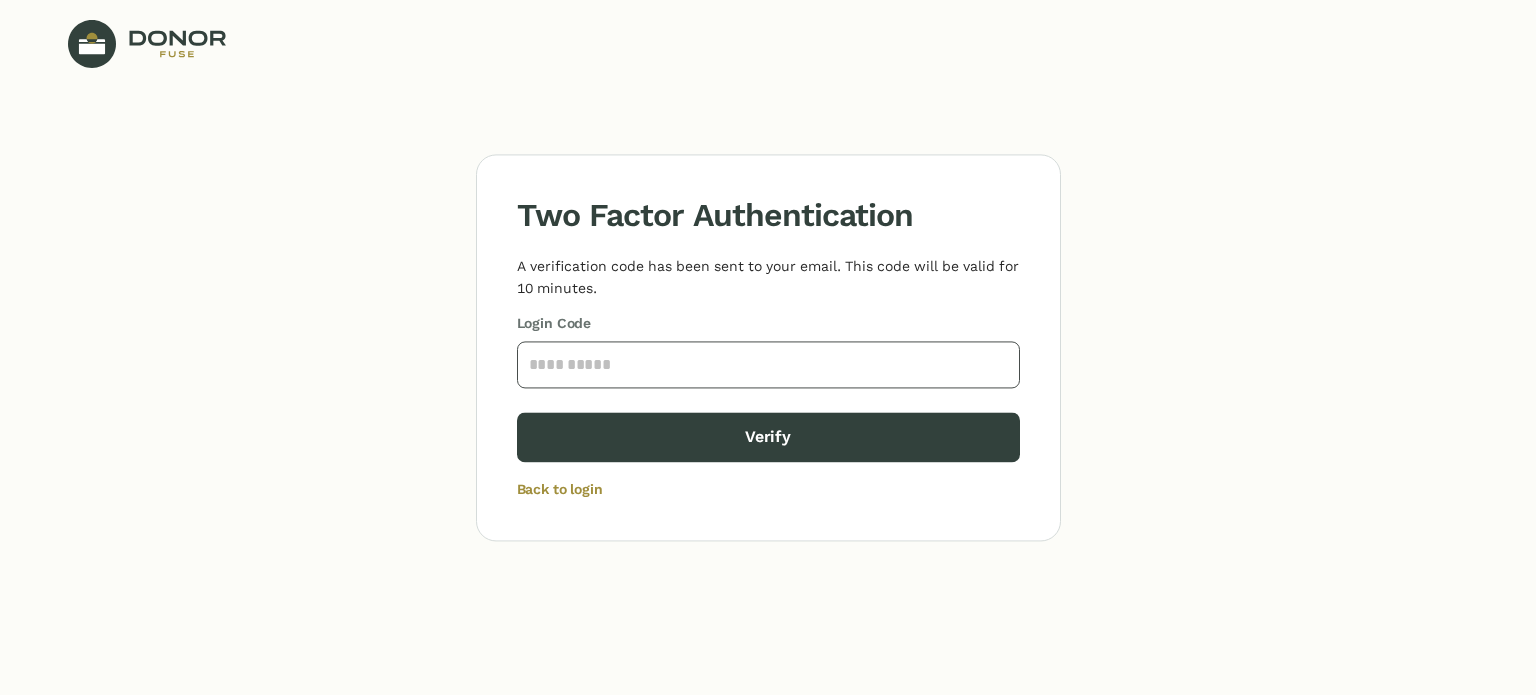 click 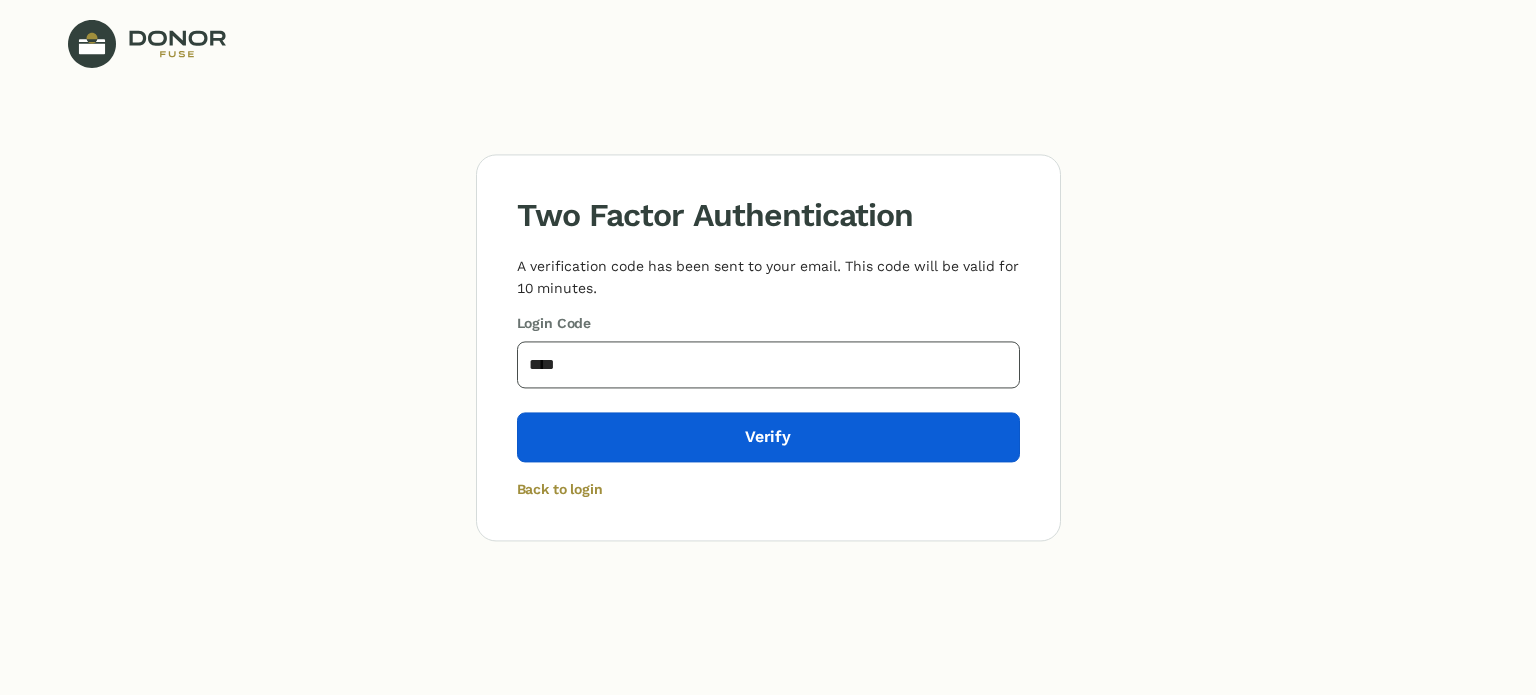 type on "****" 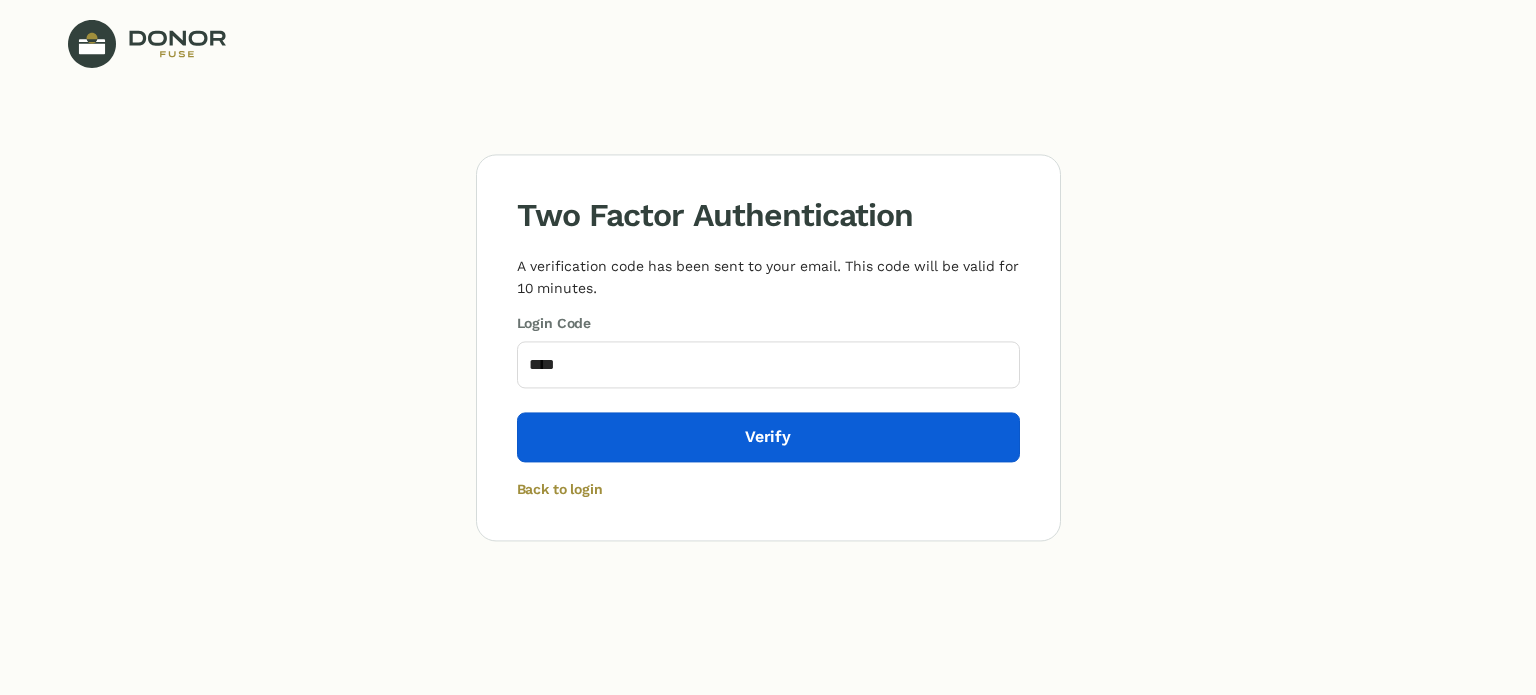 click on "Verify" 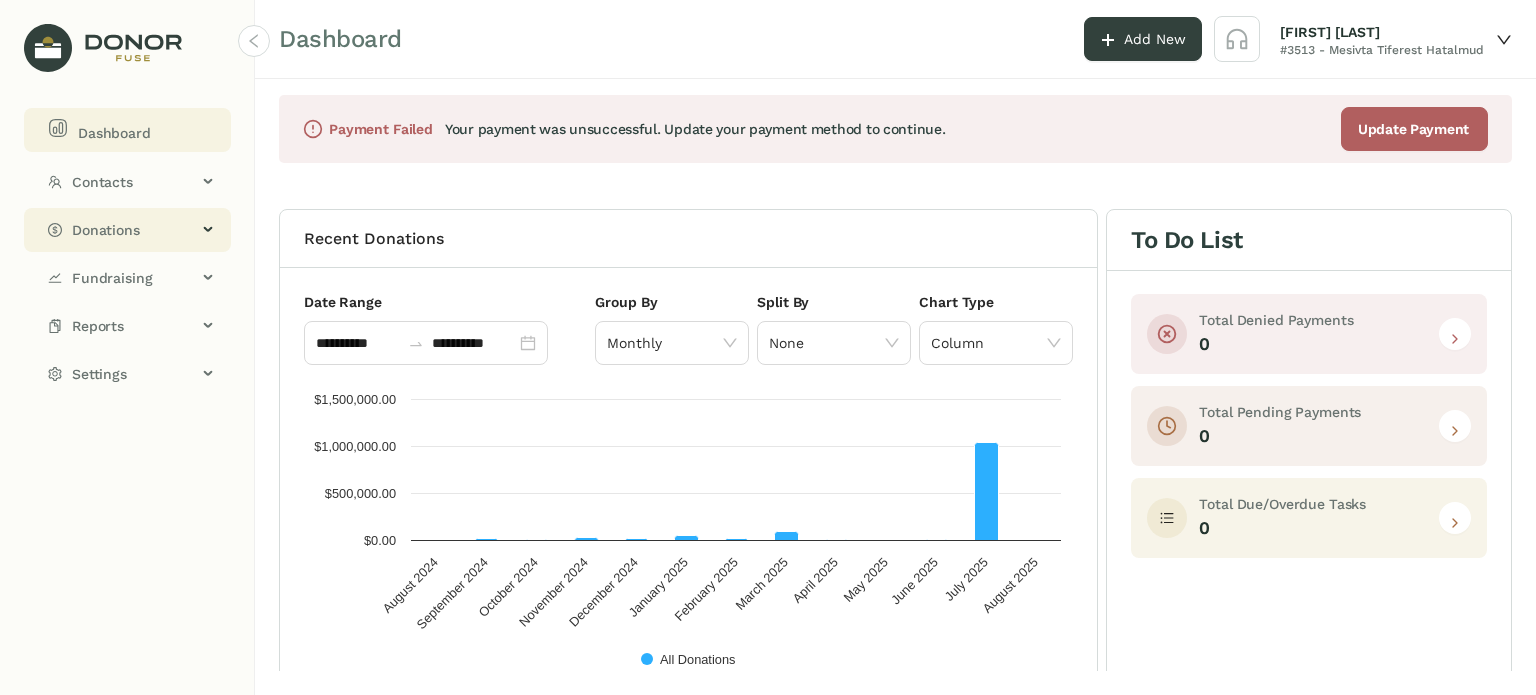 click on "Donations" 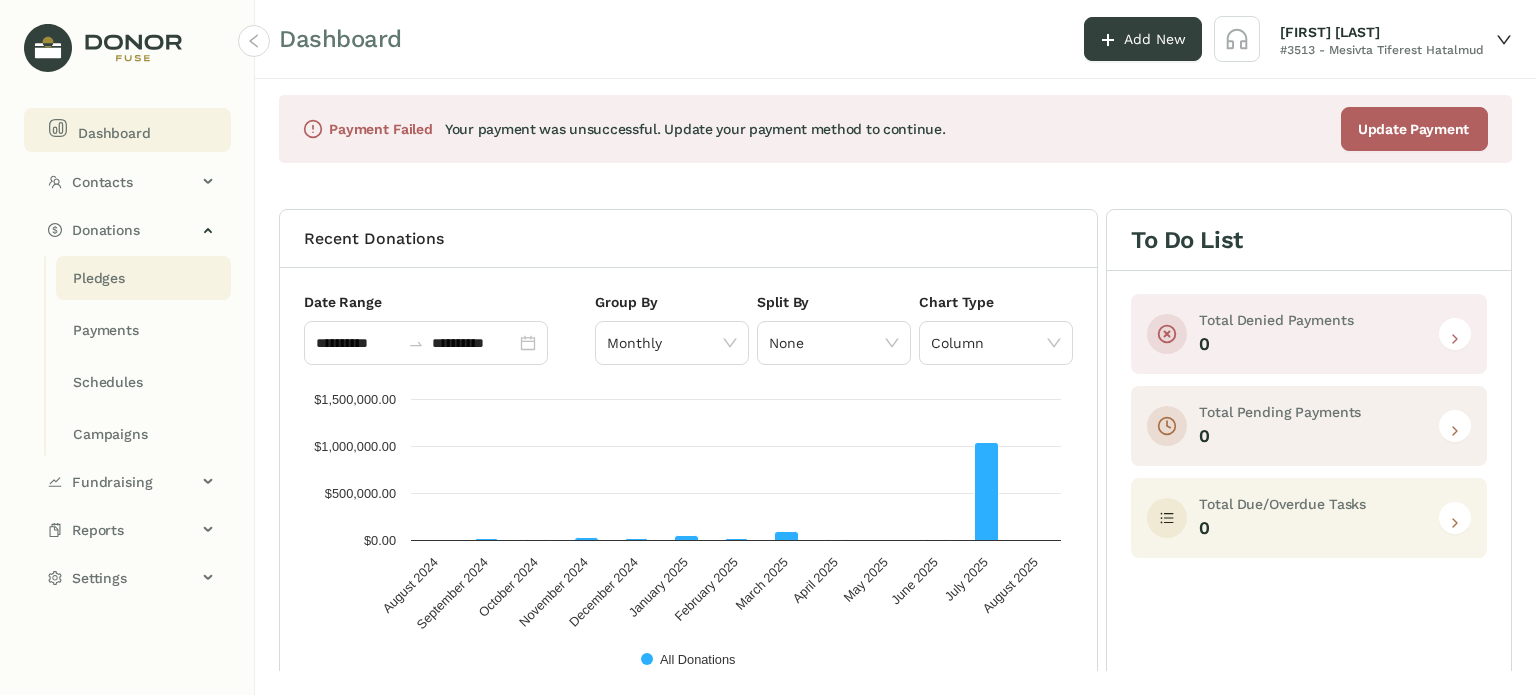 click on "Pledges" 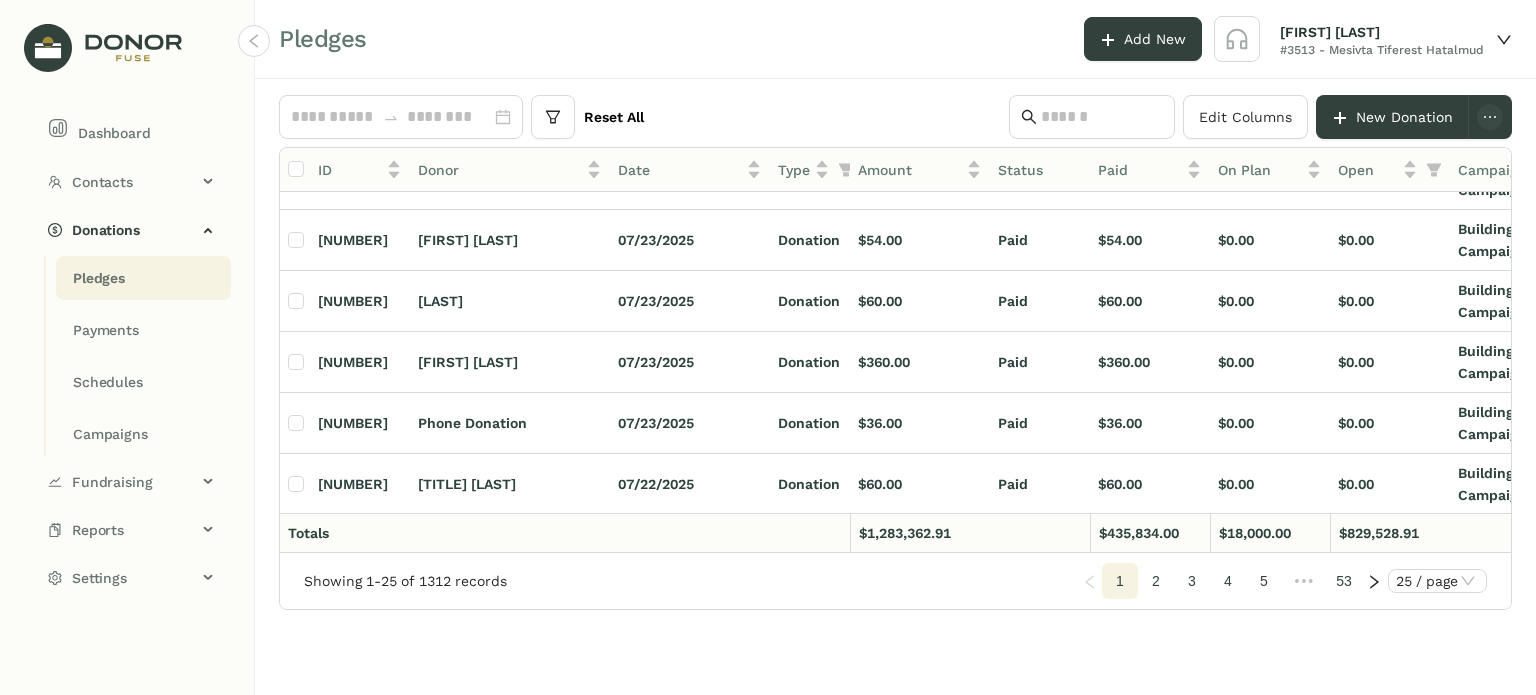 scroll, scrollTop: 0, scrollLeft: 0, axis: both 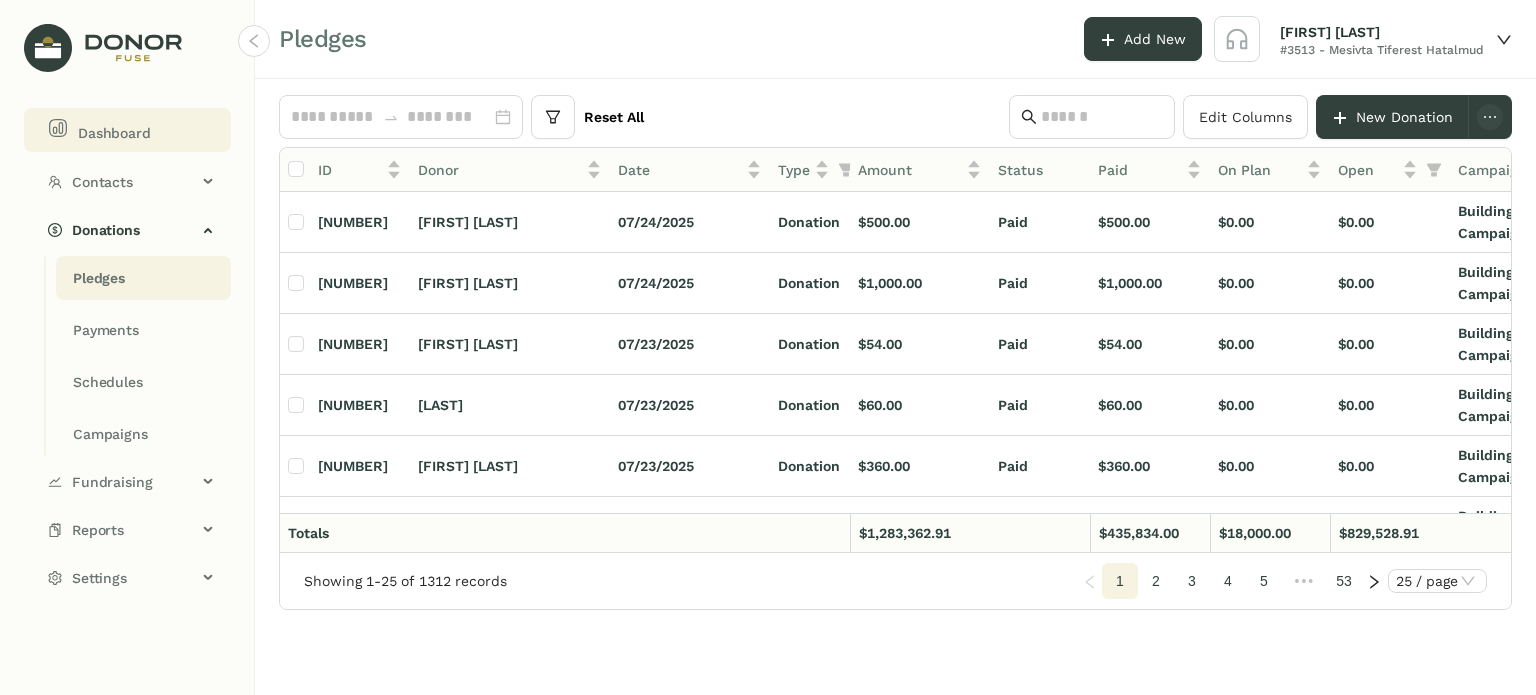 click on "Dashboard" 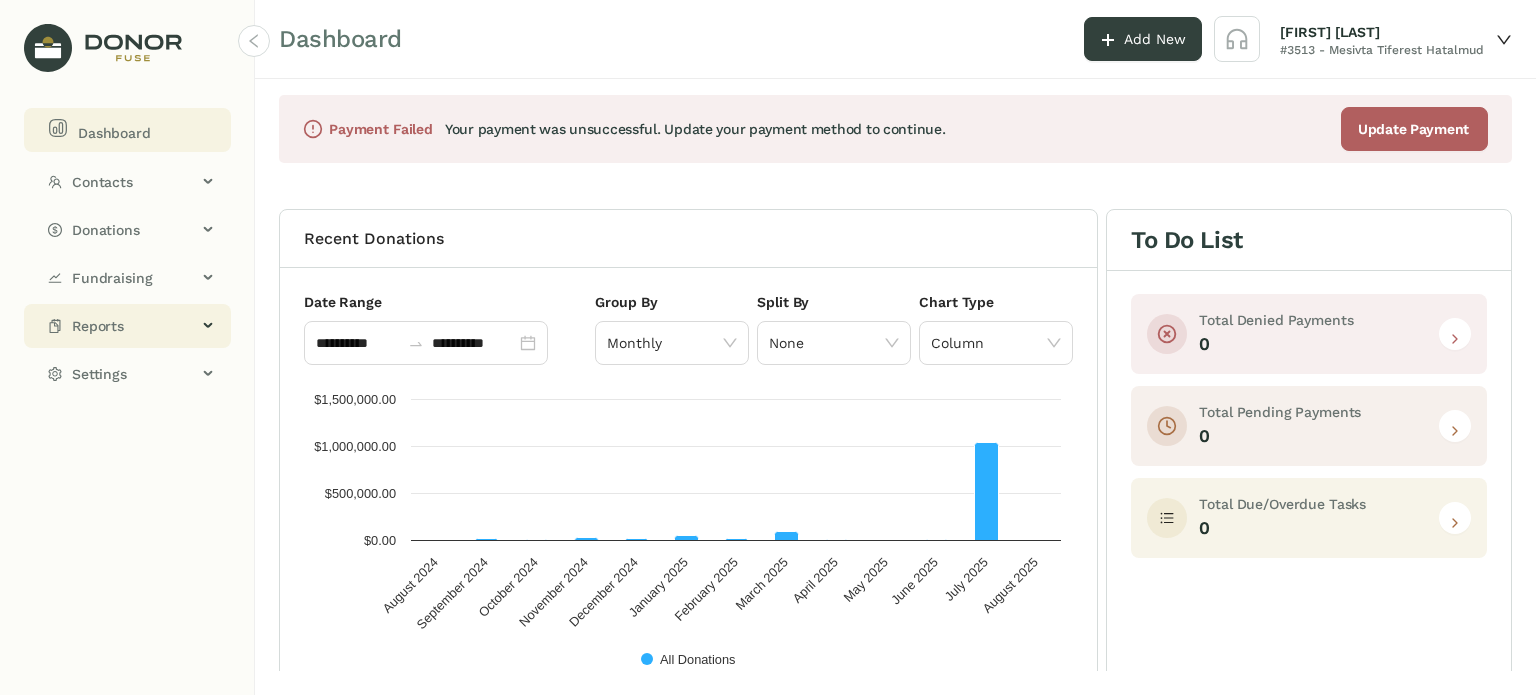 click on "Reports" 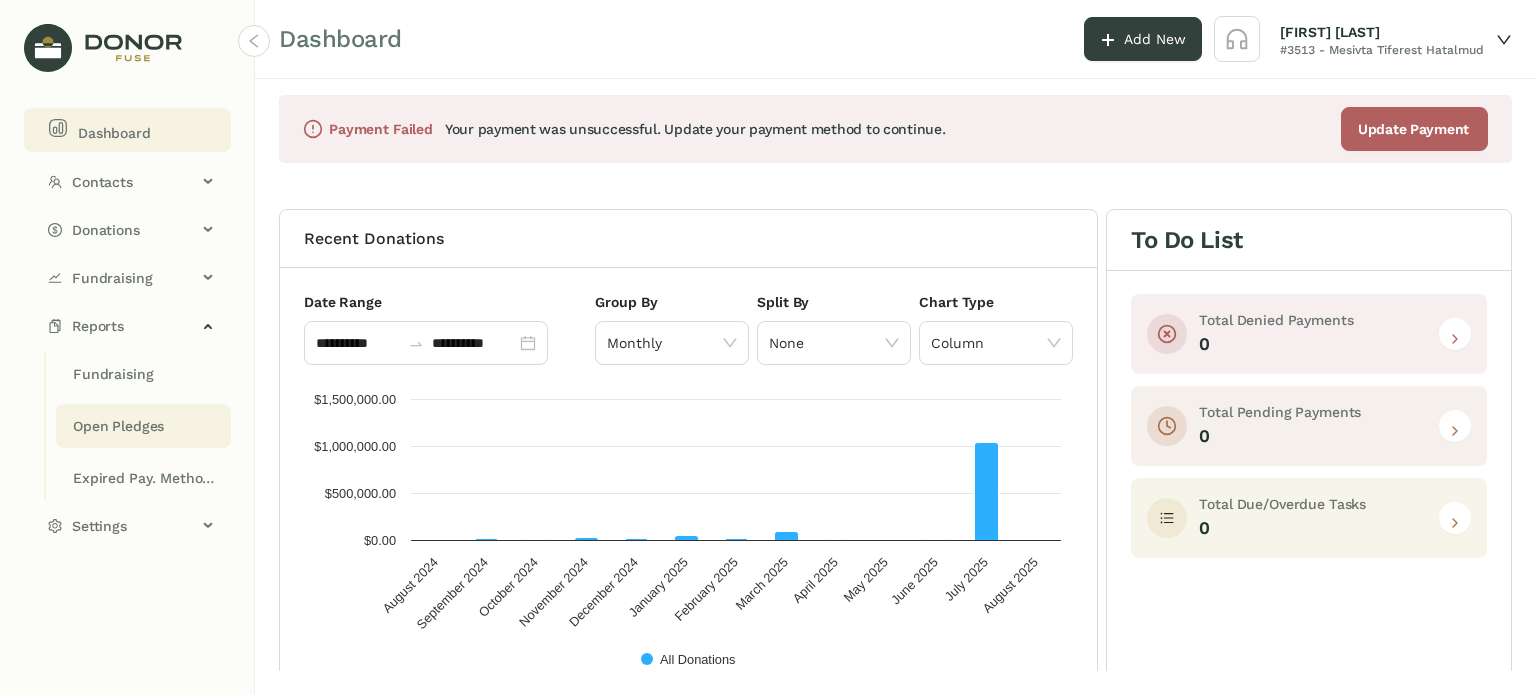 click on "Open Pledges" 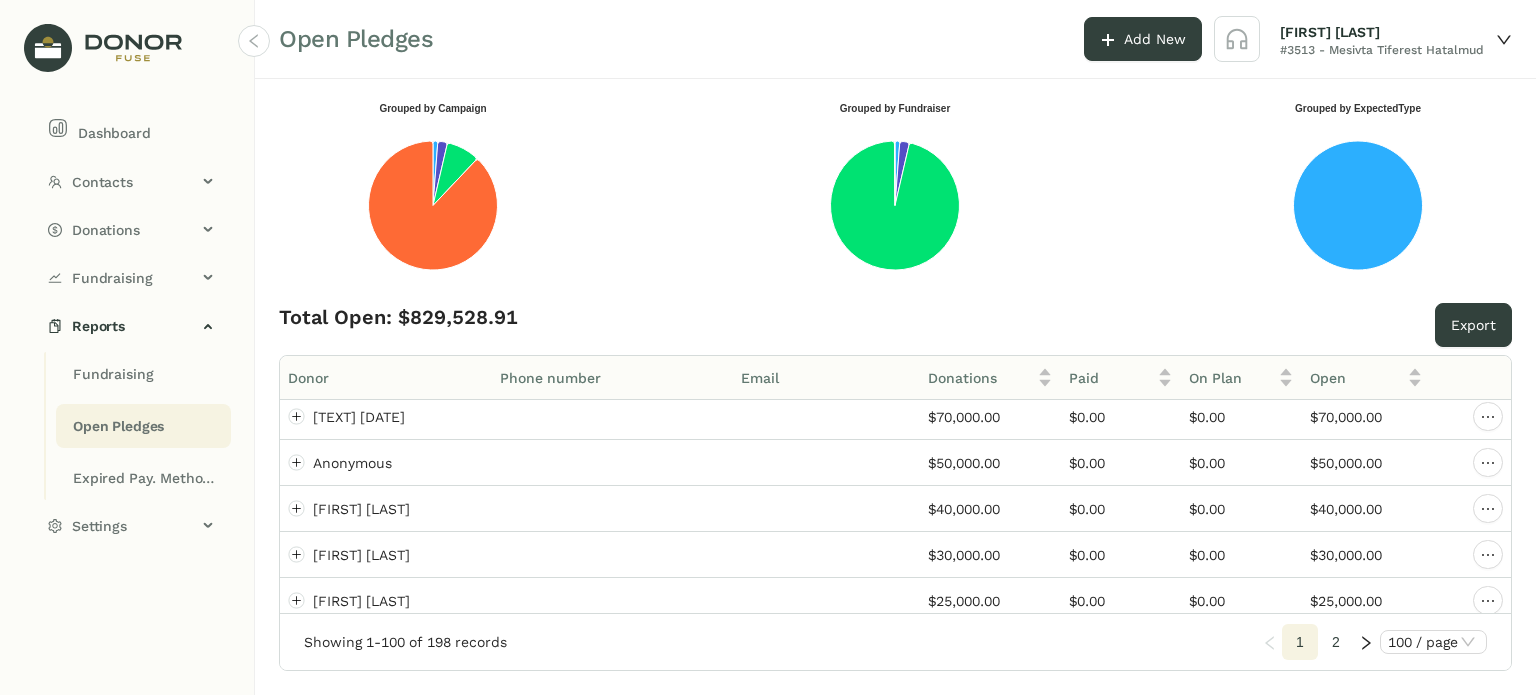 scroll, scrollTop: 71, scrollLeft: 0, axis: vertical 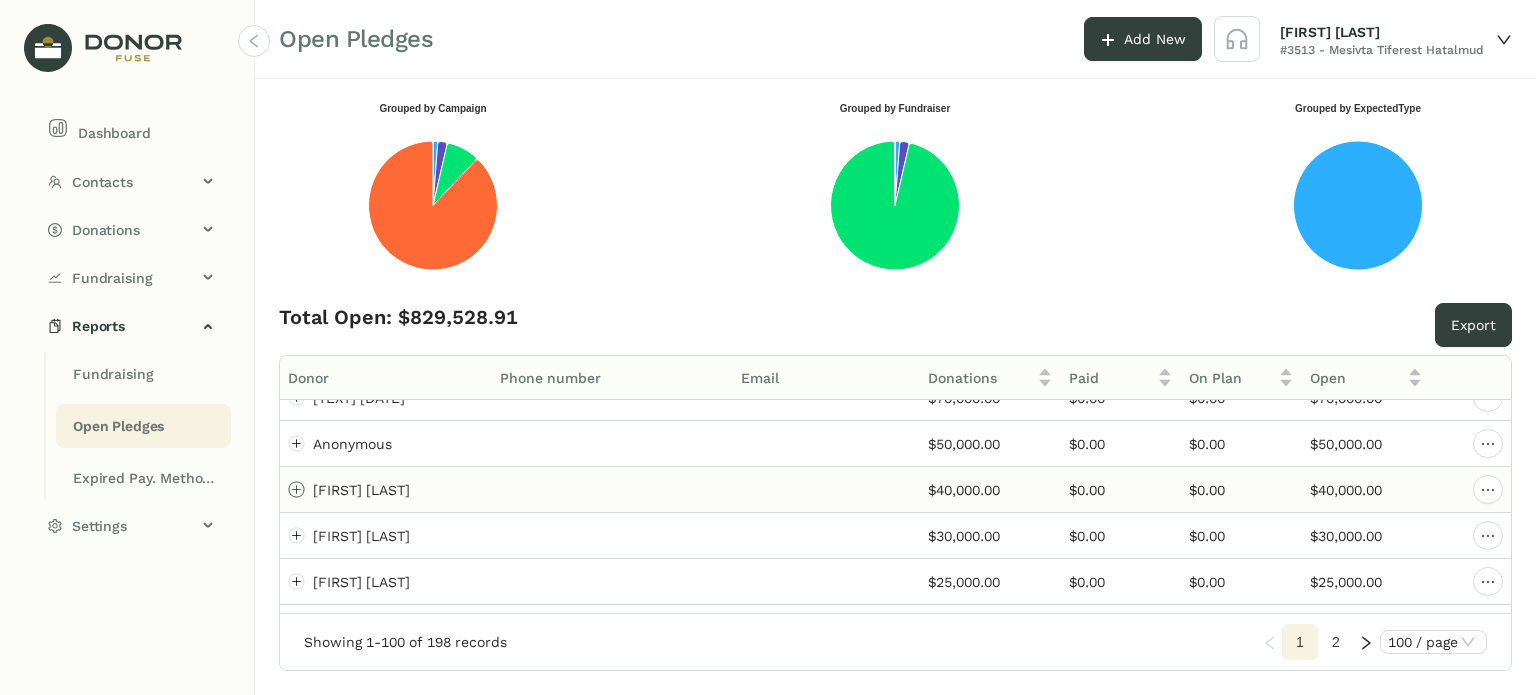 click at bounding box center (297, 490) 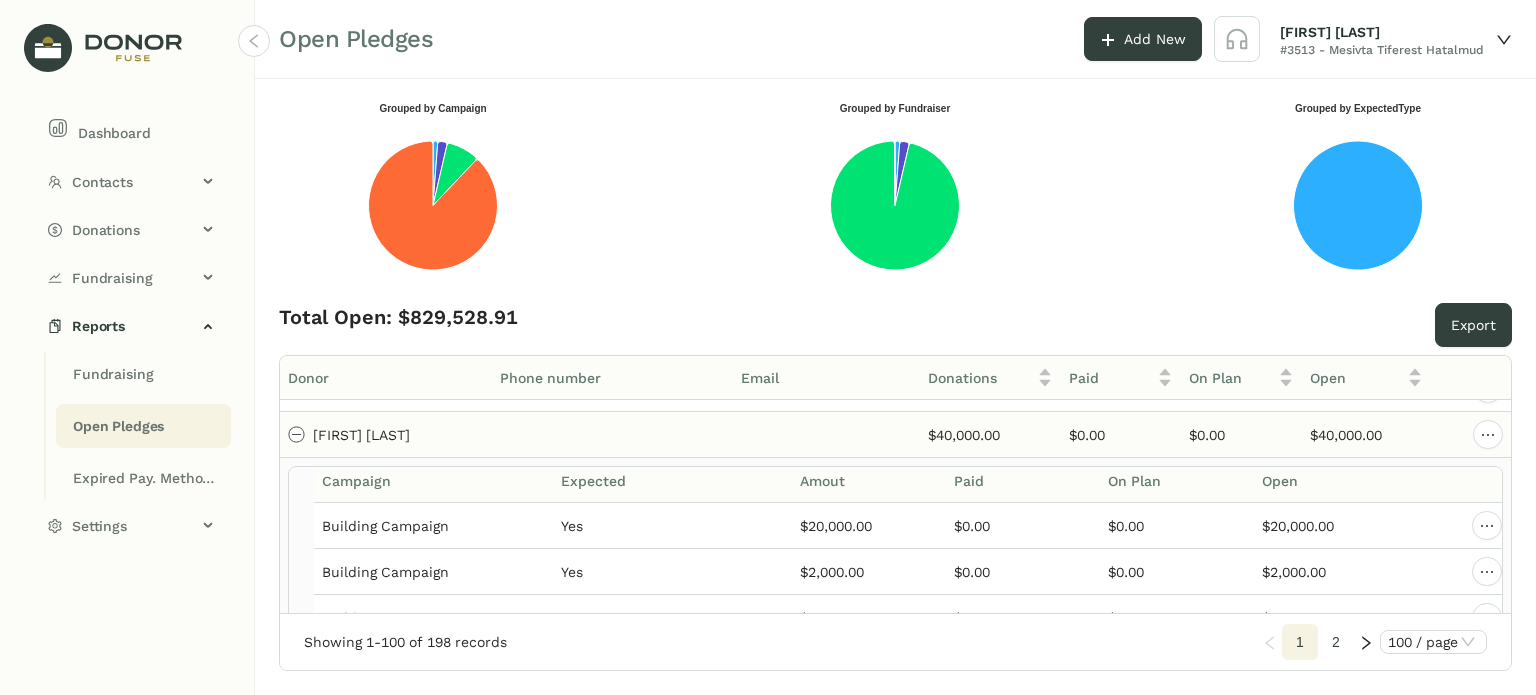 scroll, scrollTop: 148, scrollLeft: 0, axis: vertical 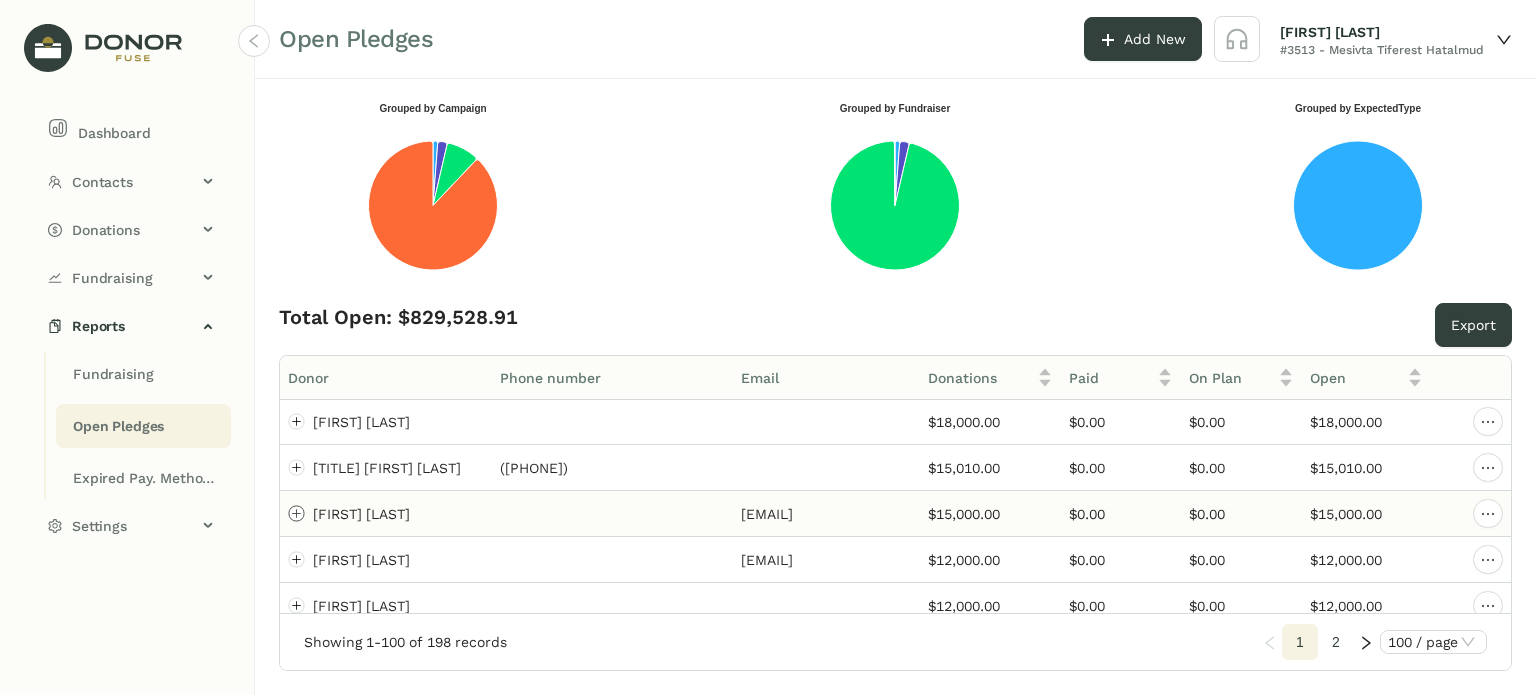 click at bounding box center (297, 514) 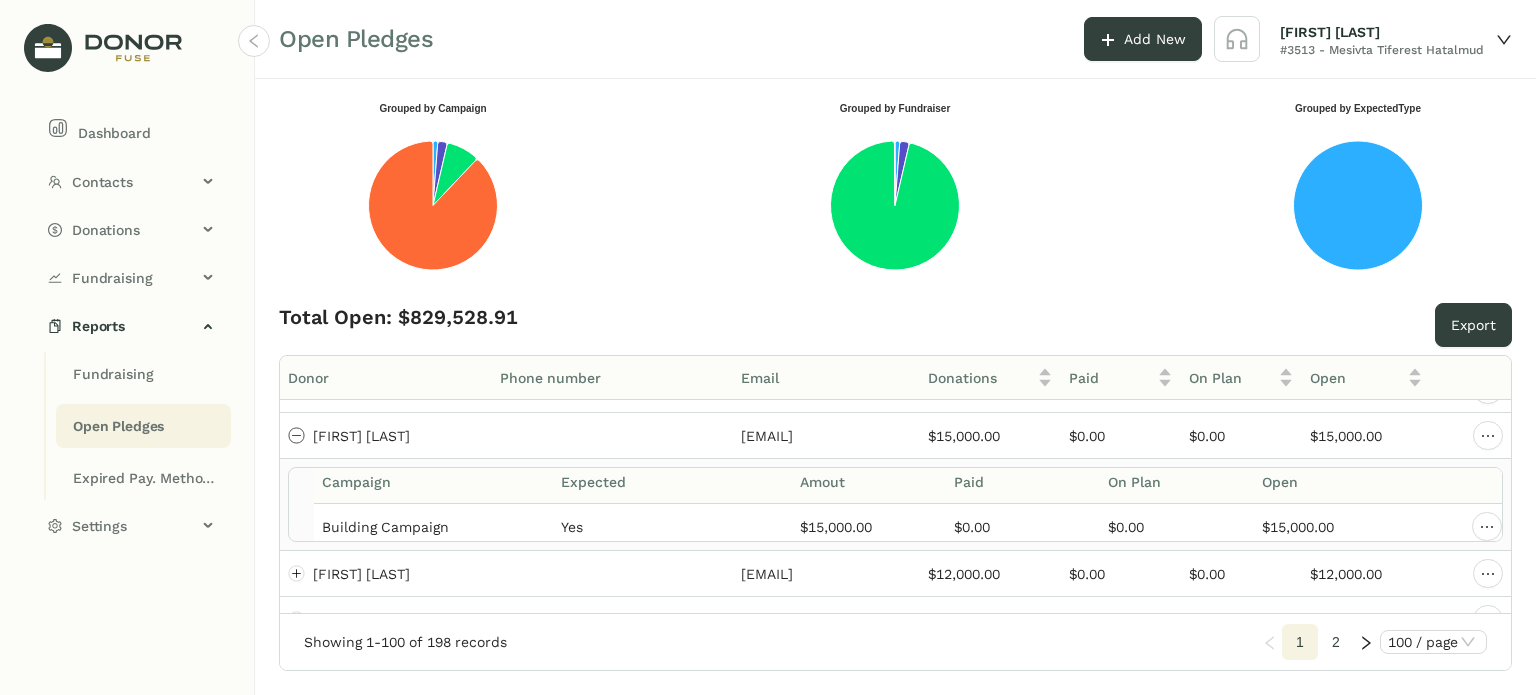 scroll, scrollTop: 784, scrollLeft: 0, axis: vertical 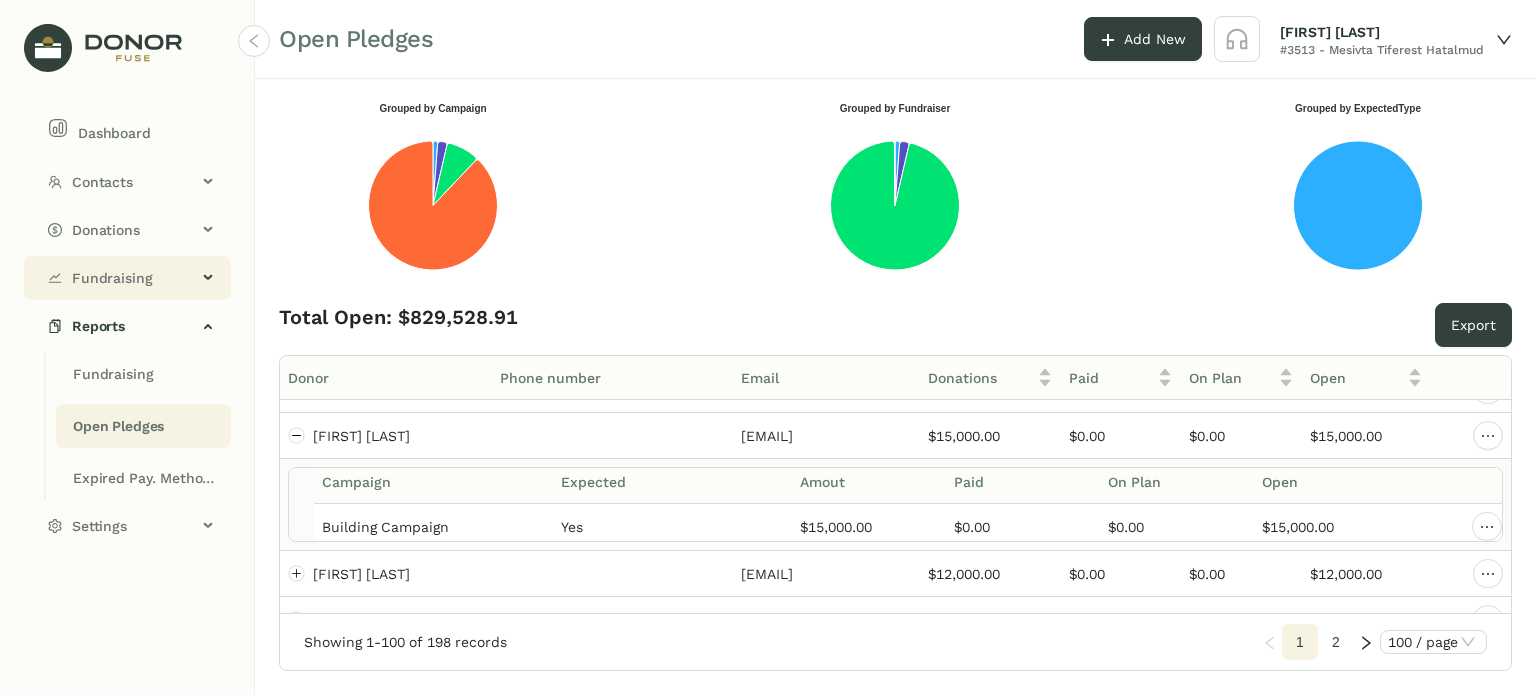 click on "Fundraising" 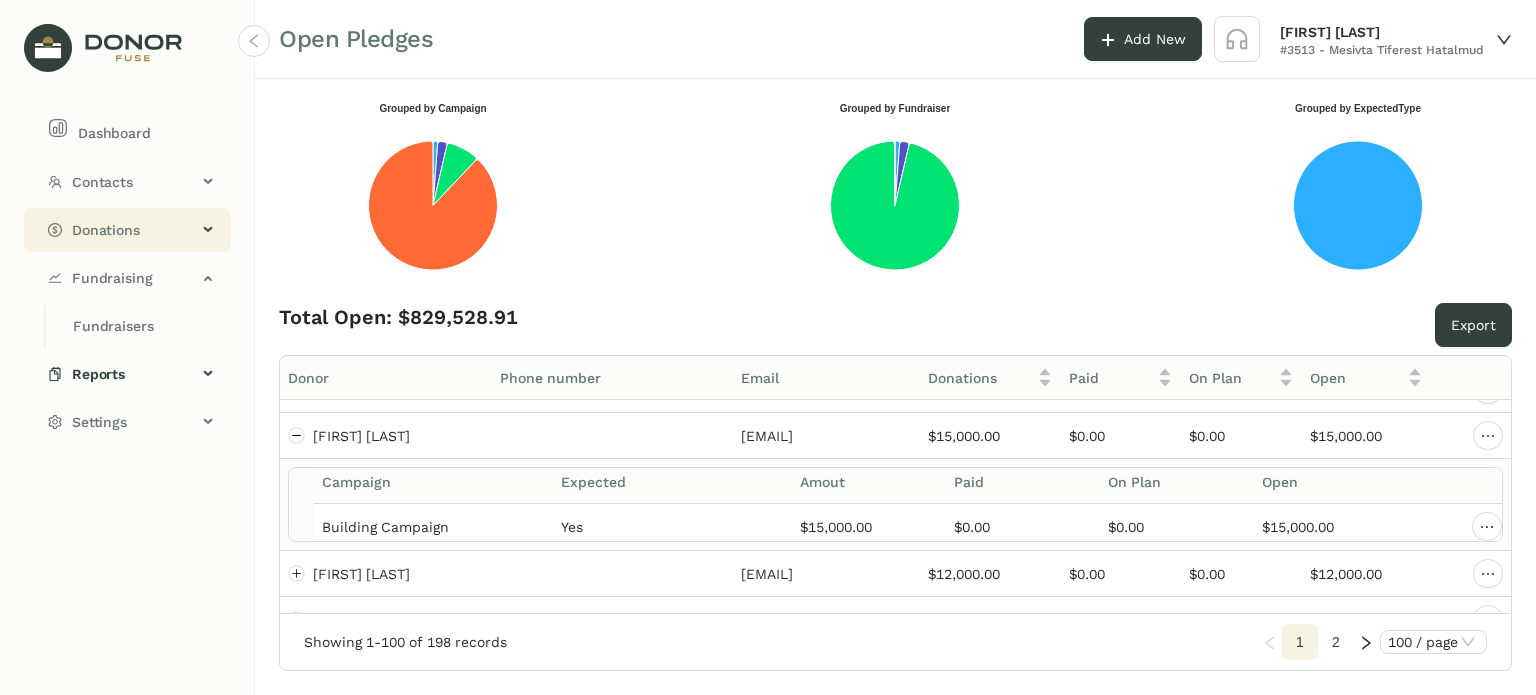 click on "Donations" 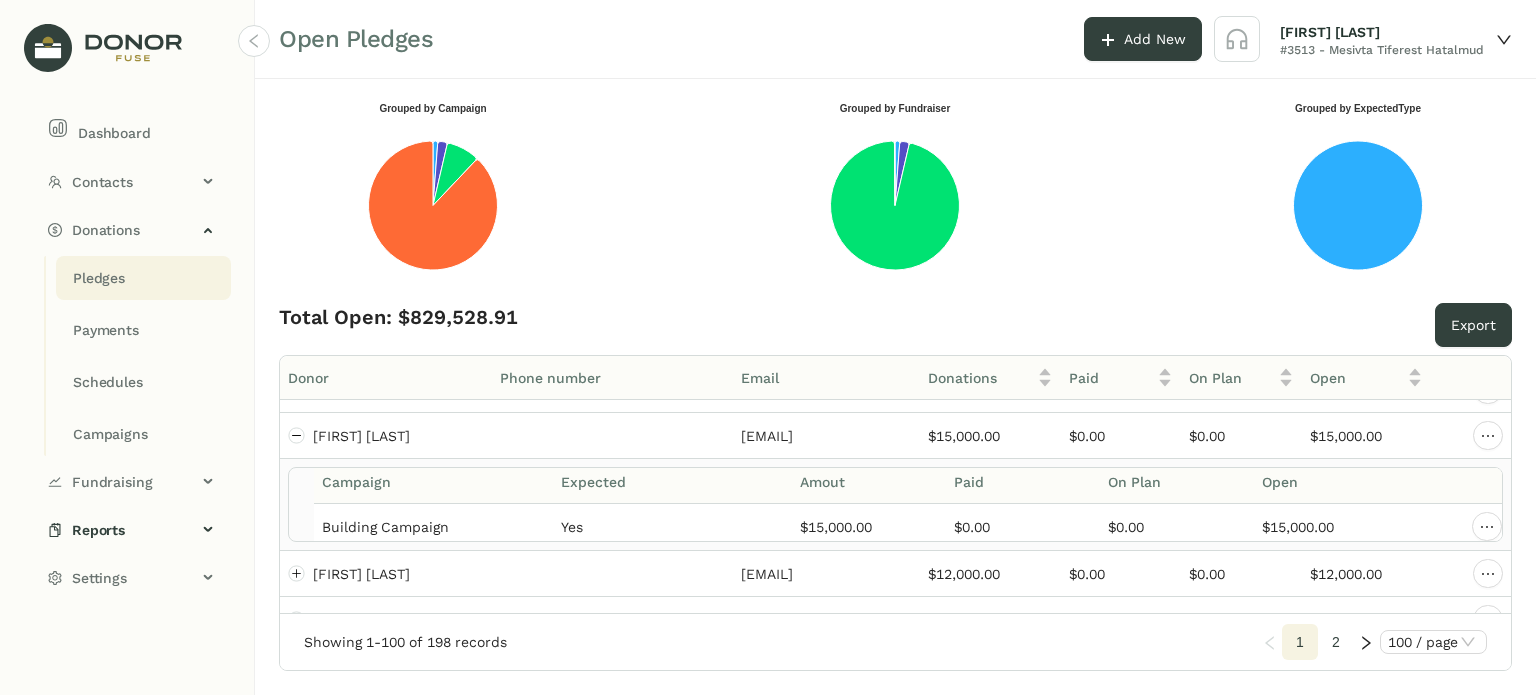 click on "Pledges" 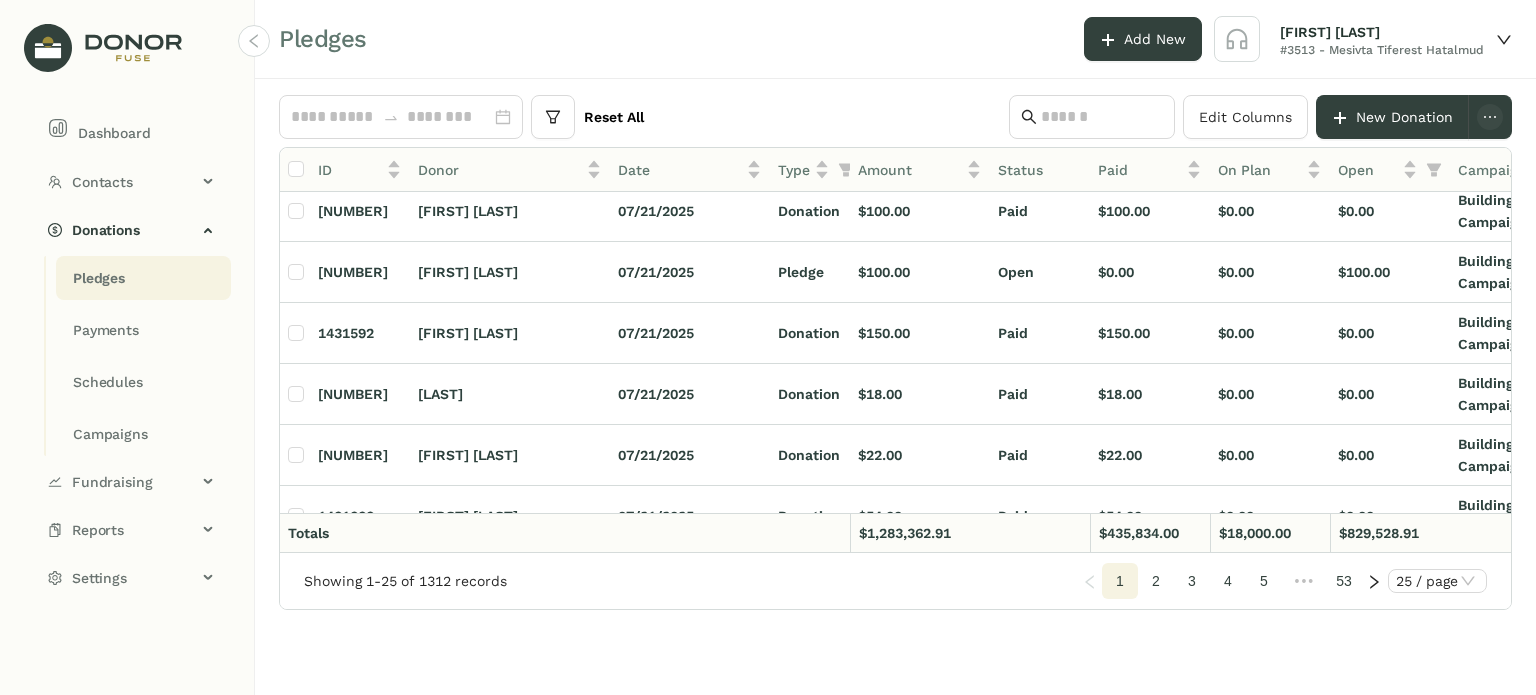 scroll, scrollTop: 401, scrollLeft: 56, axis: both 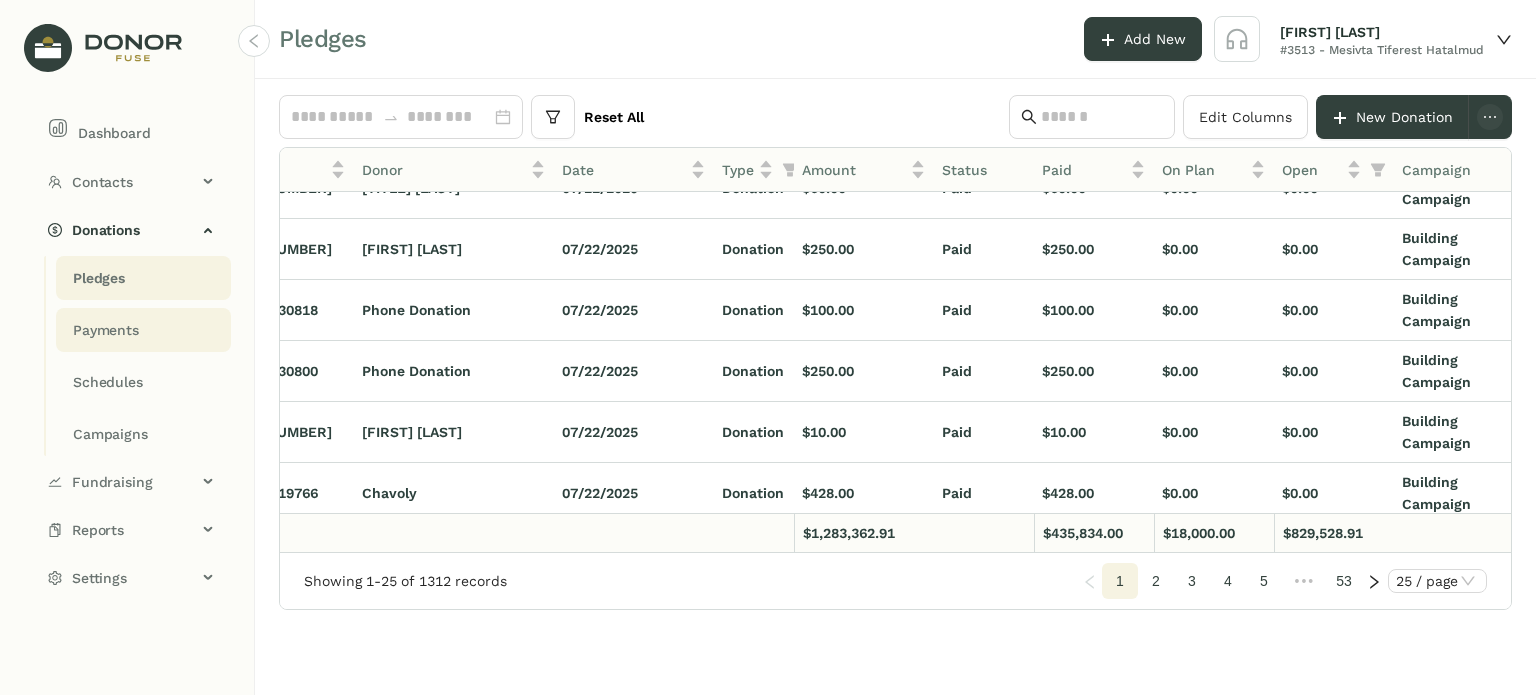 click on "Payments" 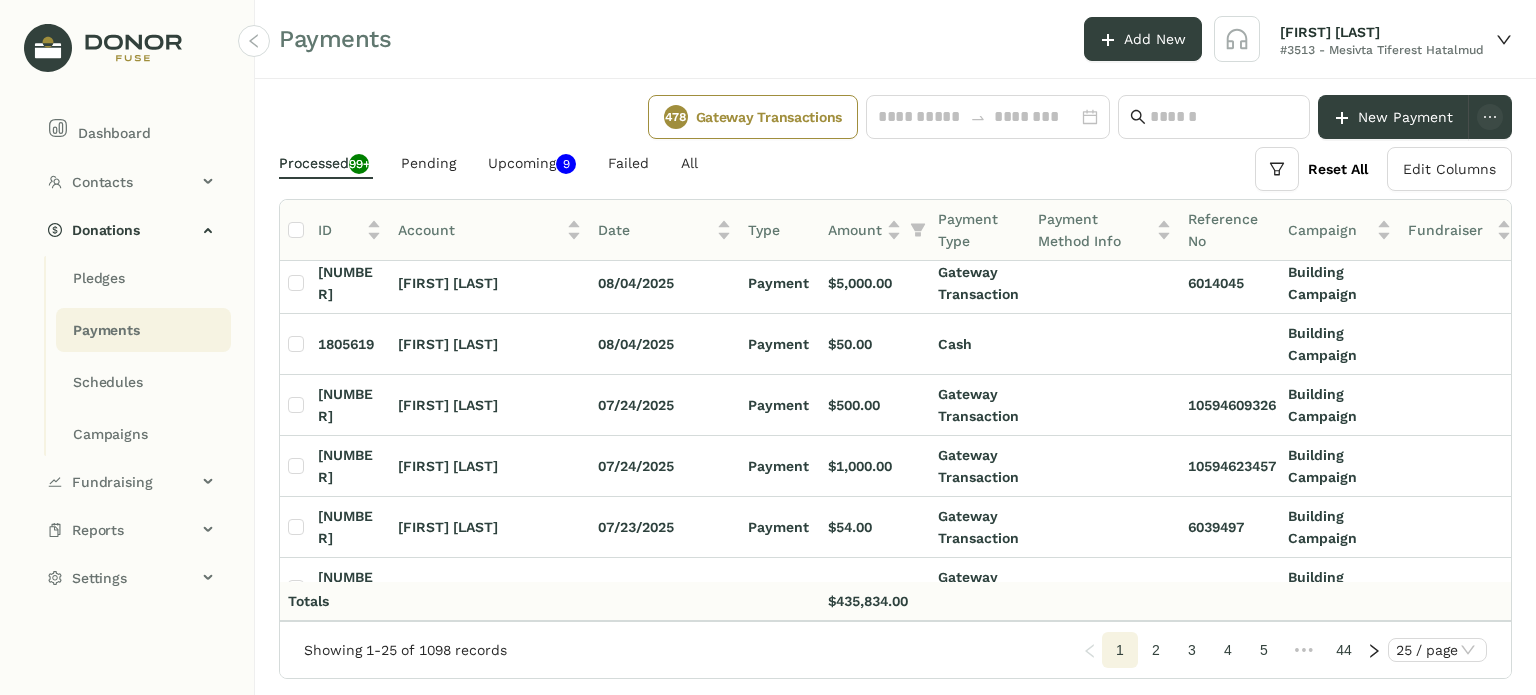 scroll, scrollTop: 502, scrollLeft: 0, axis: vertical 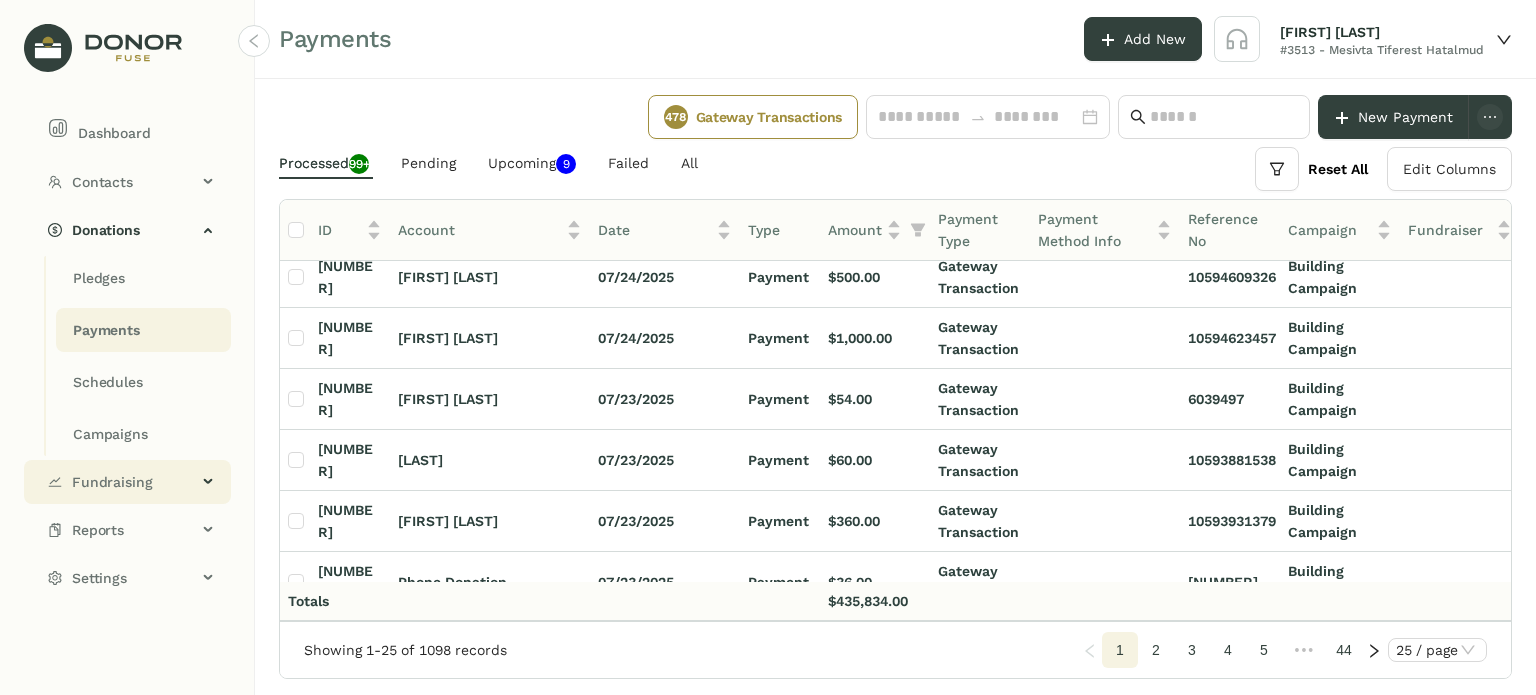 click on "Fundraising" 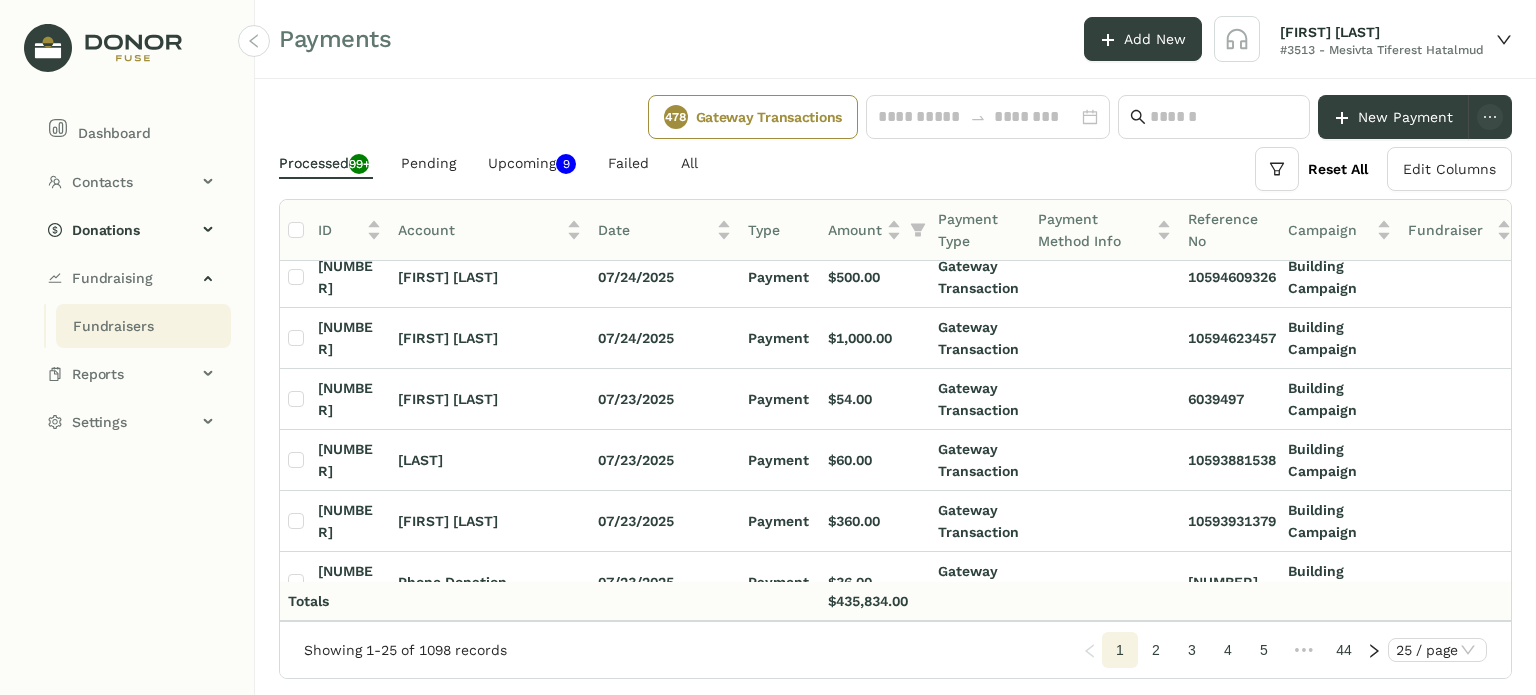 click on "Fundraisers" 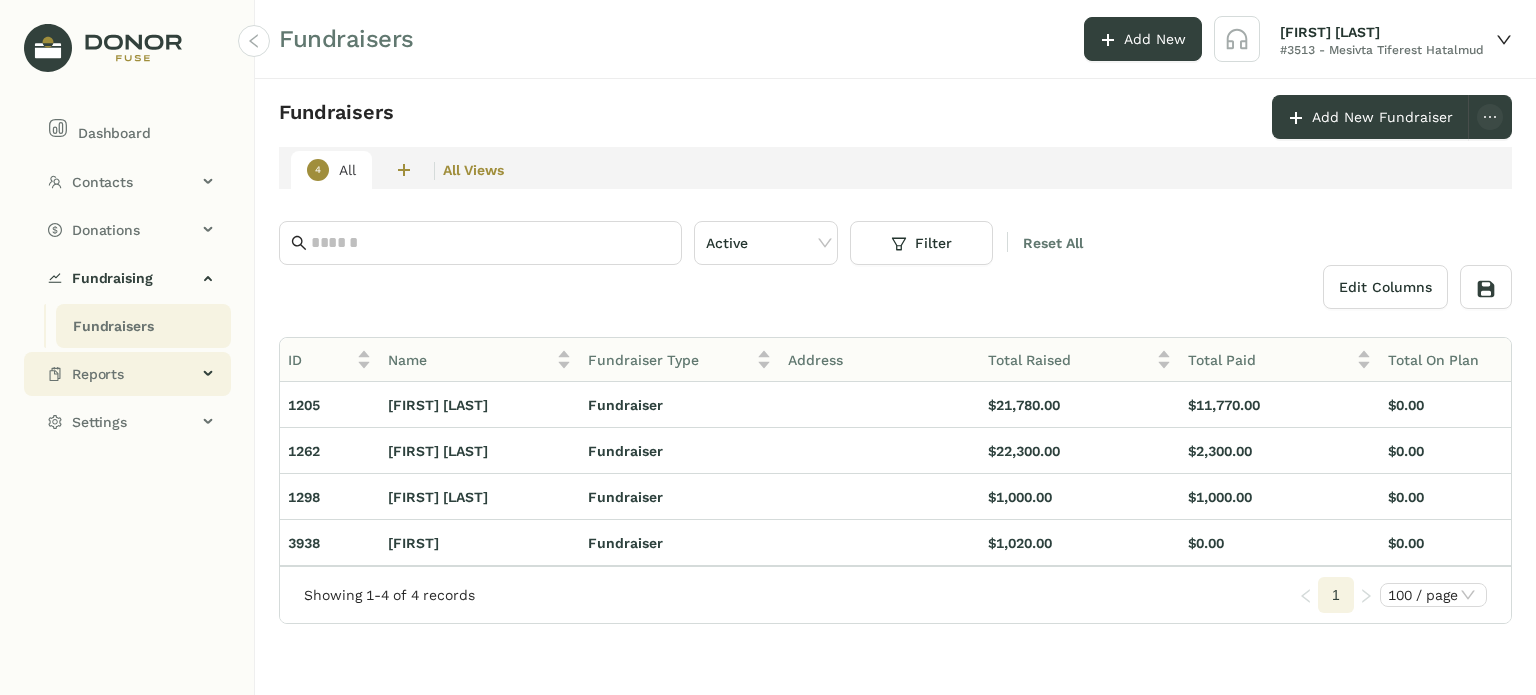 click on "Reports" 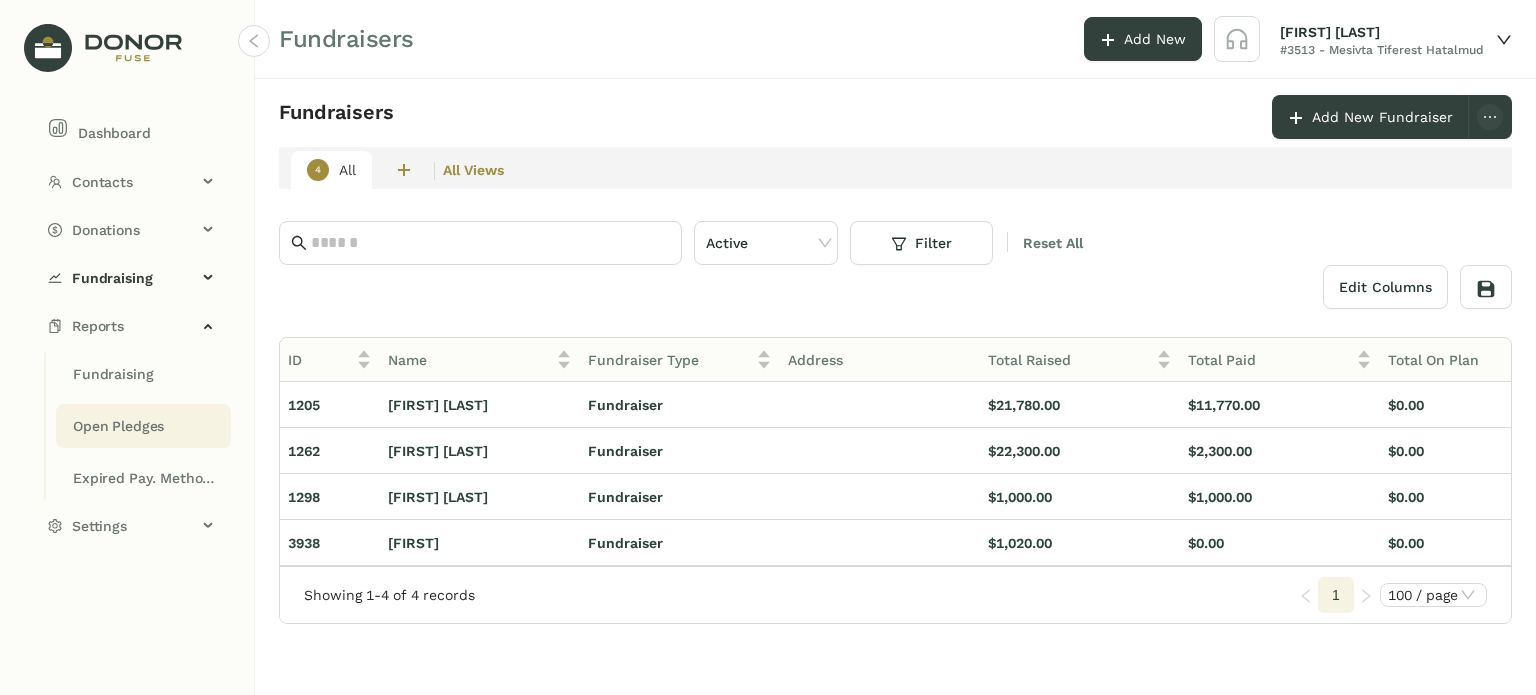 click on "Open Pledges" 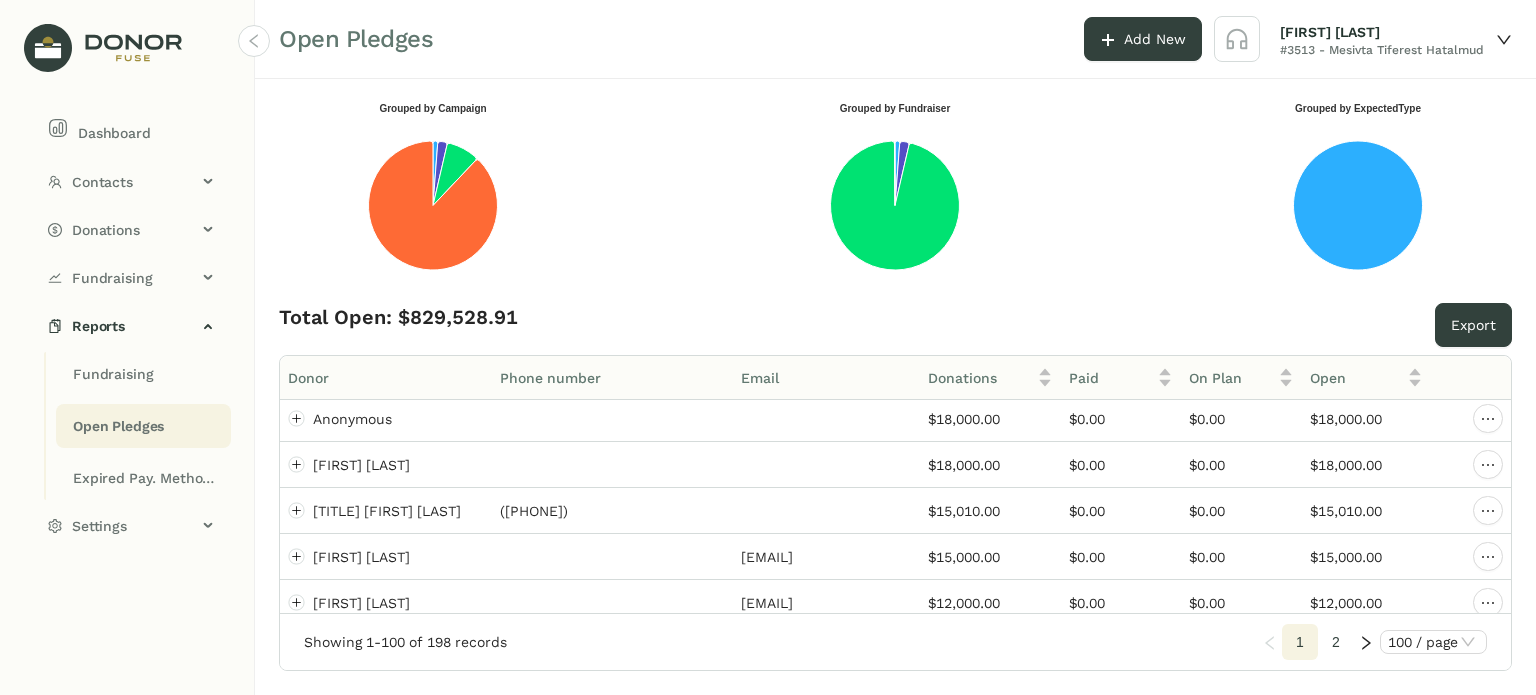 scroll, scrollTop: 755, scrollLeft: 0, axis: vertical 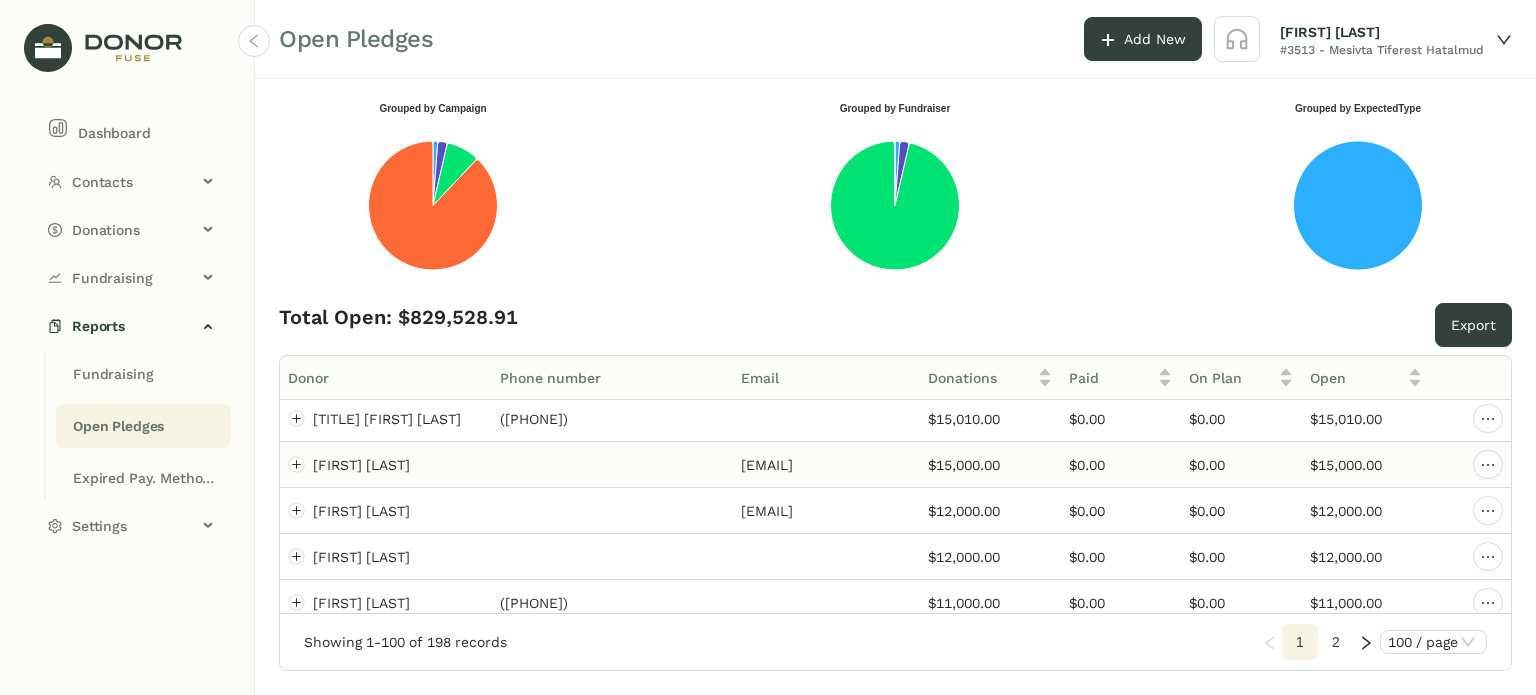 click on "[FIRST] [LAST]" at bounding box center (386, 465) 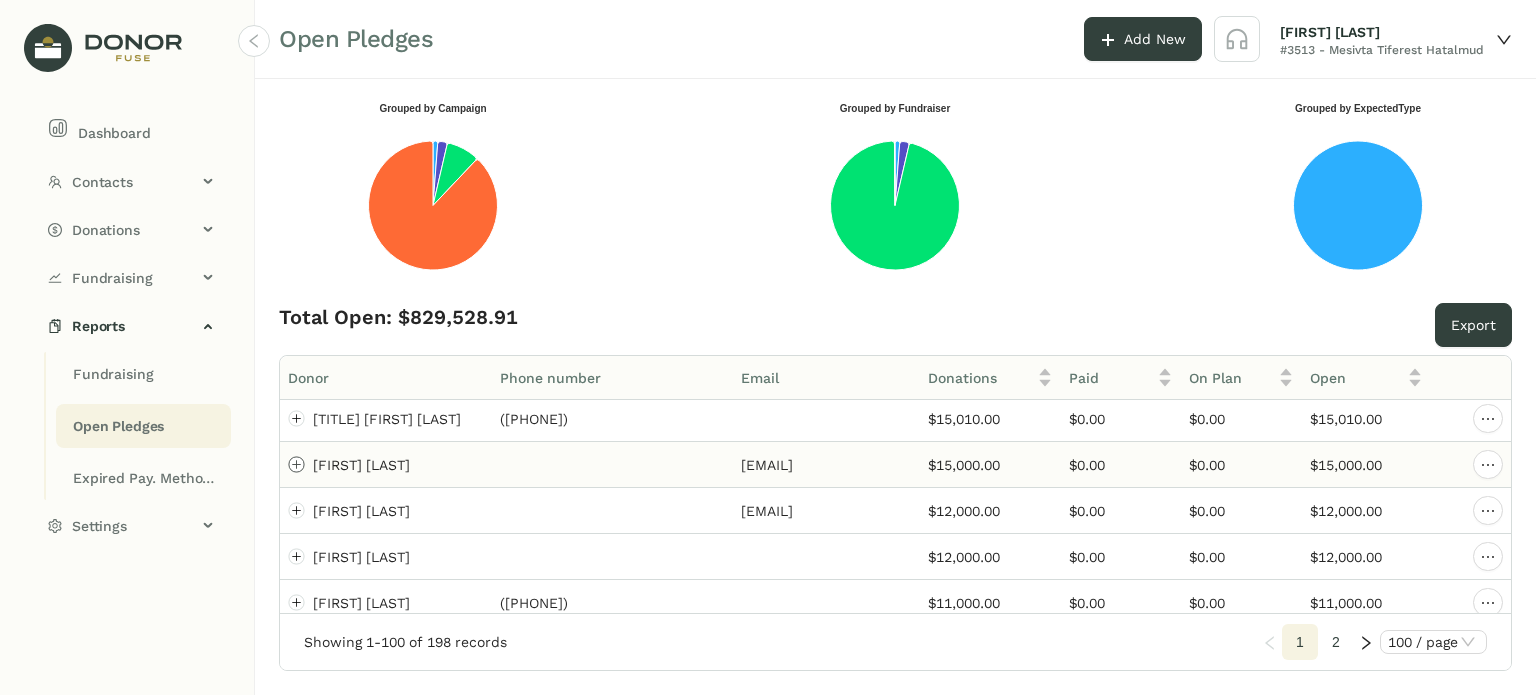 click at bounding box center (297, 465) 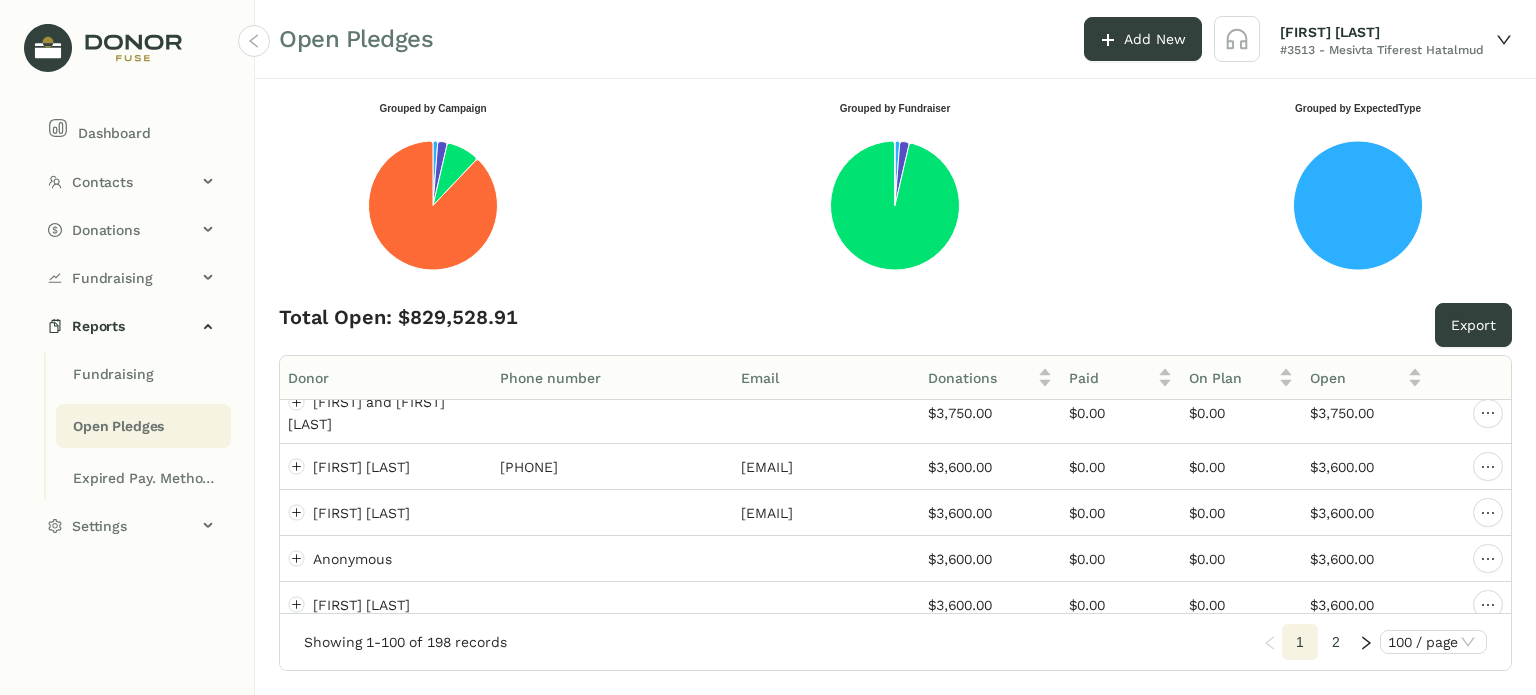 scroll, scrollTop: 1874, scrollLeft: 0, axis: vertical 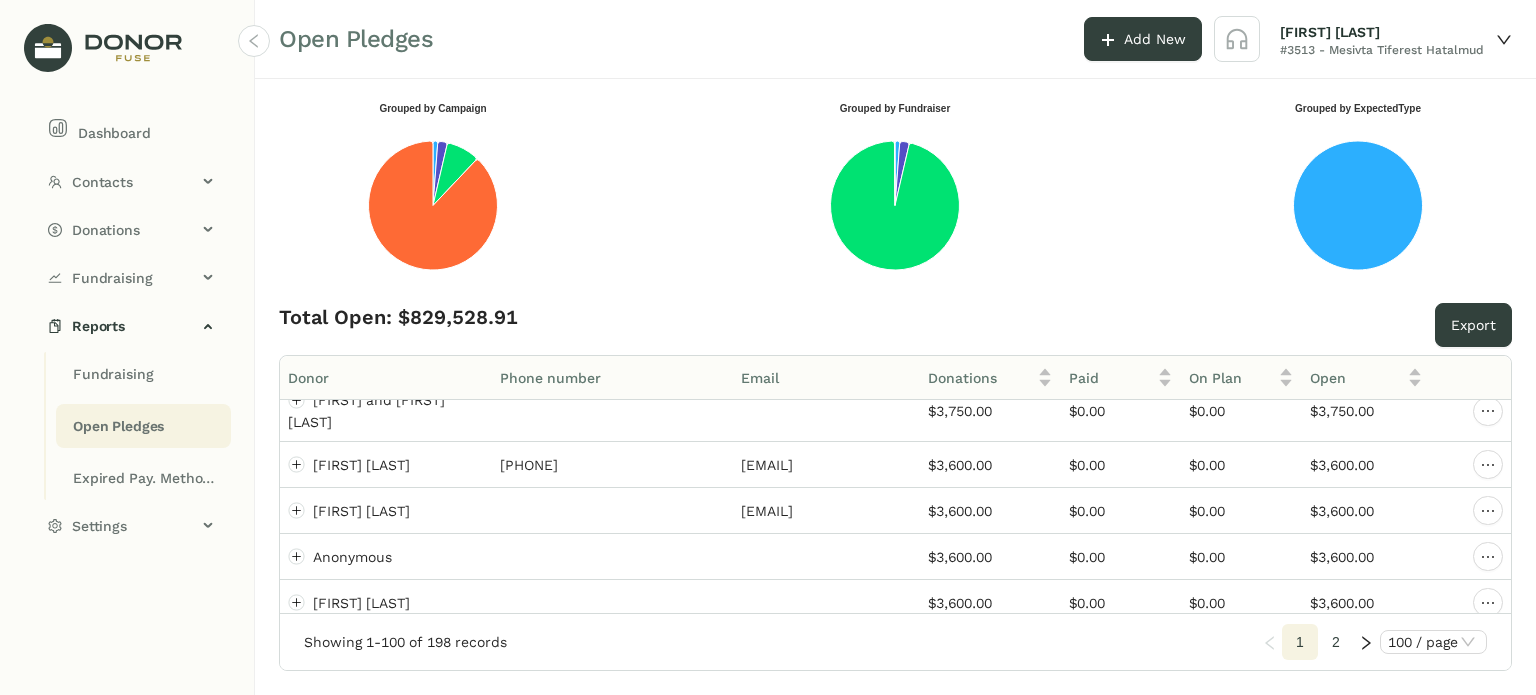 click on "[EMAIL]" at bounding box center [827, 465] 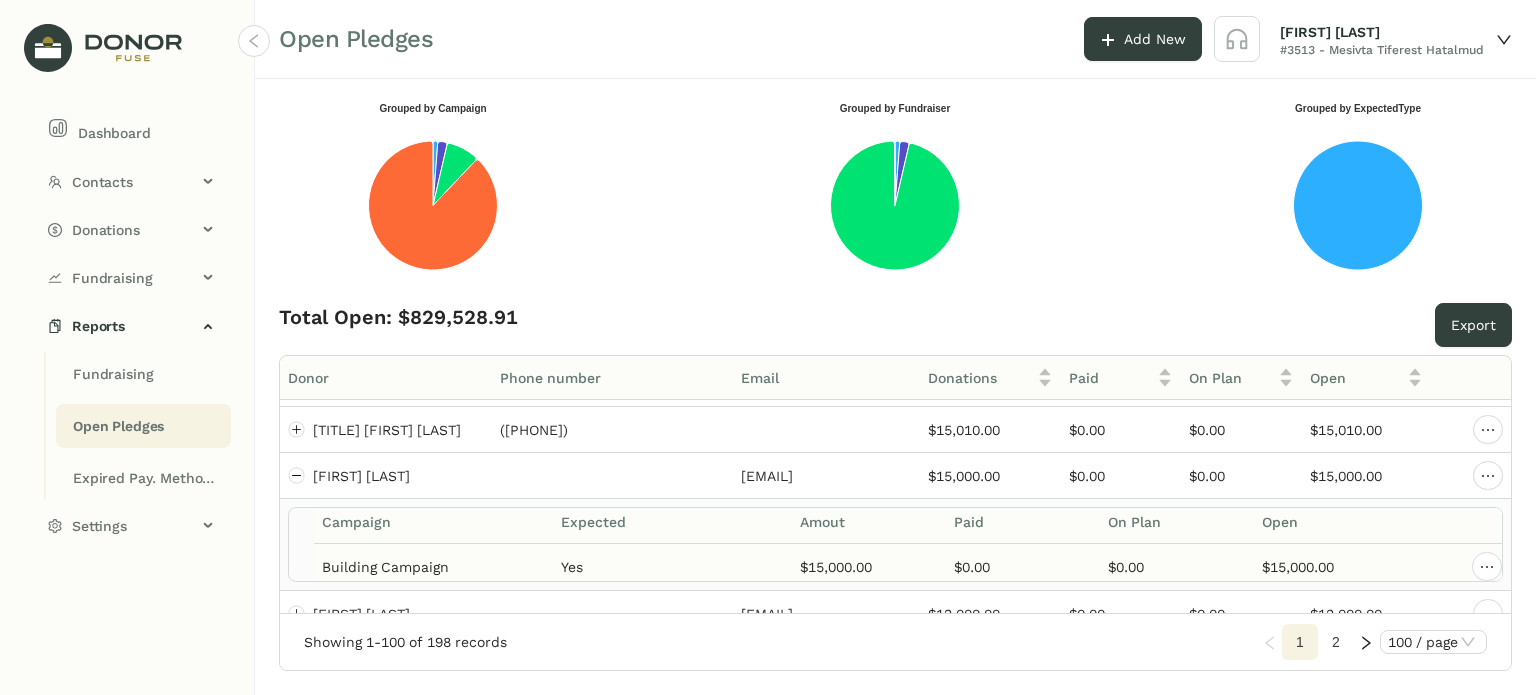 scroll, scrollTop: 744, scrollLeft: 0, axis: vertical 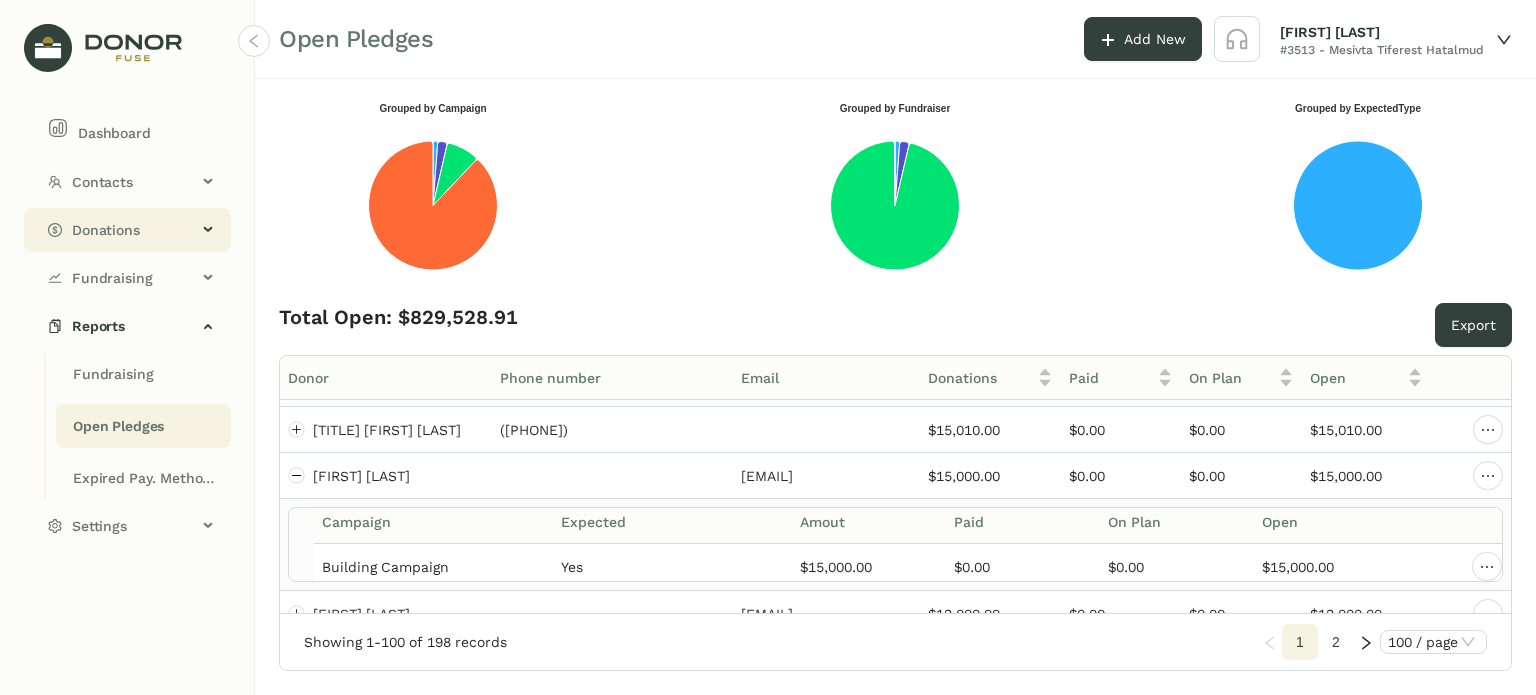click on "Donations" 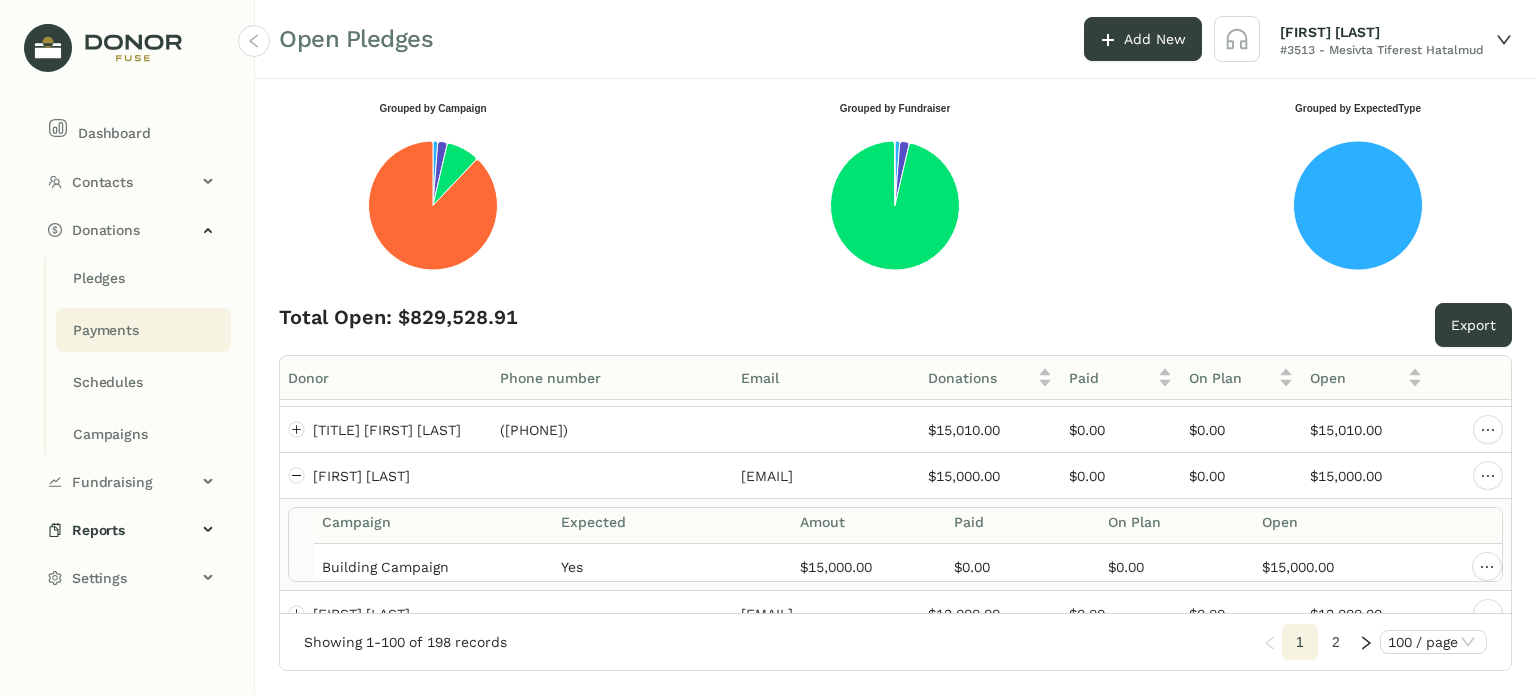 click on "Payments" 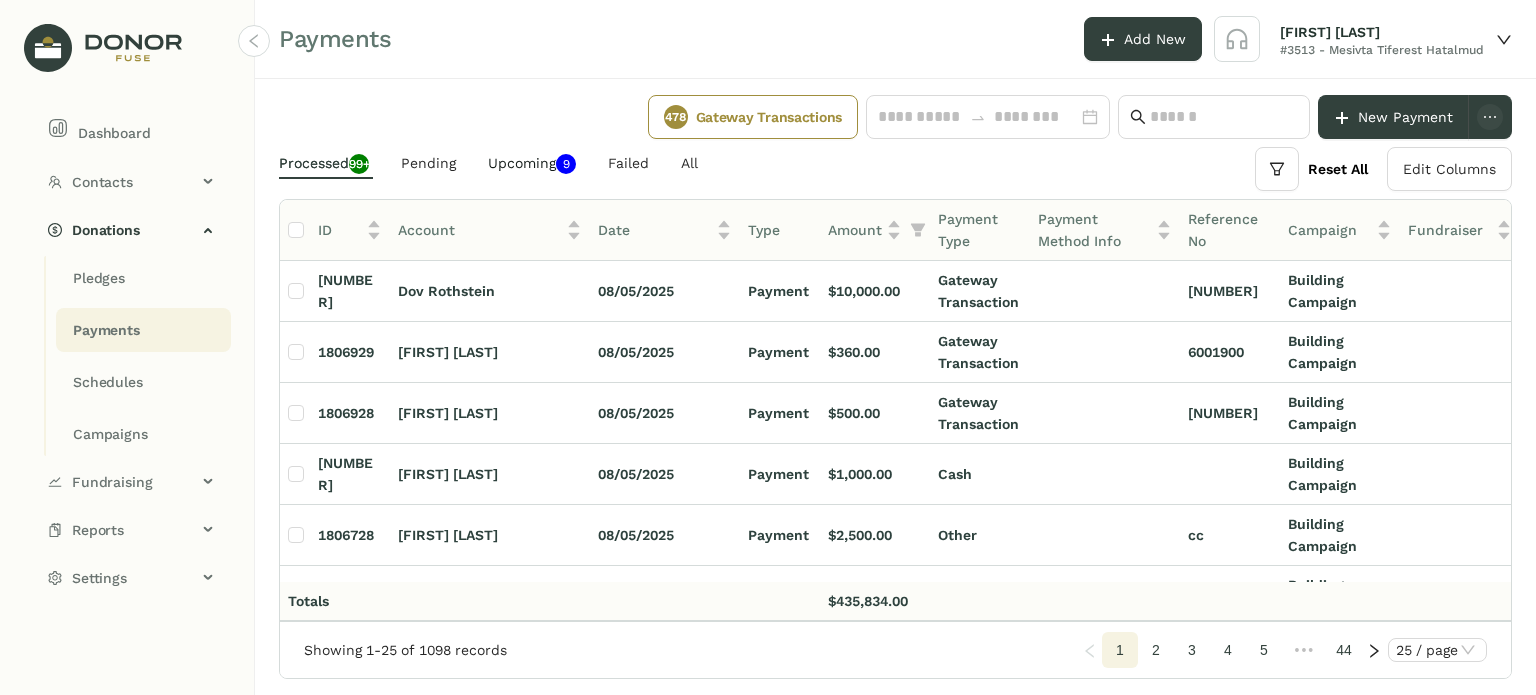 click on "Upcoming   0   1   2   3   4   5   6   7   8   9" 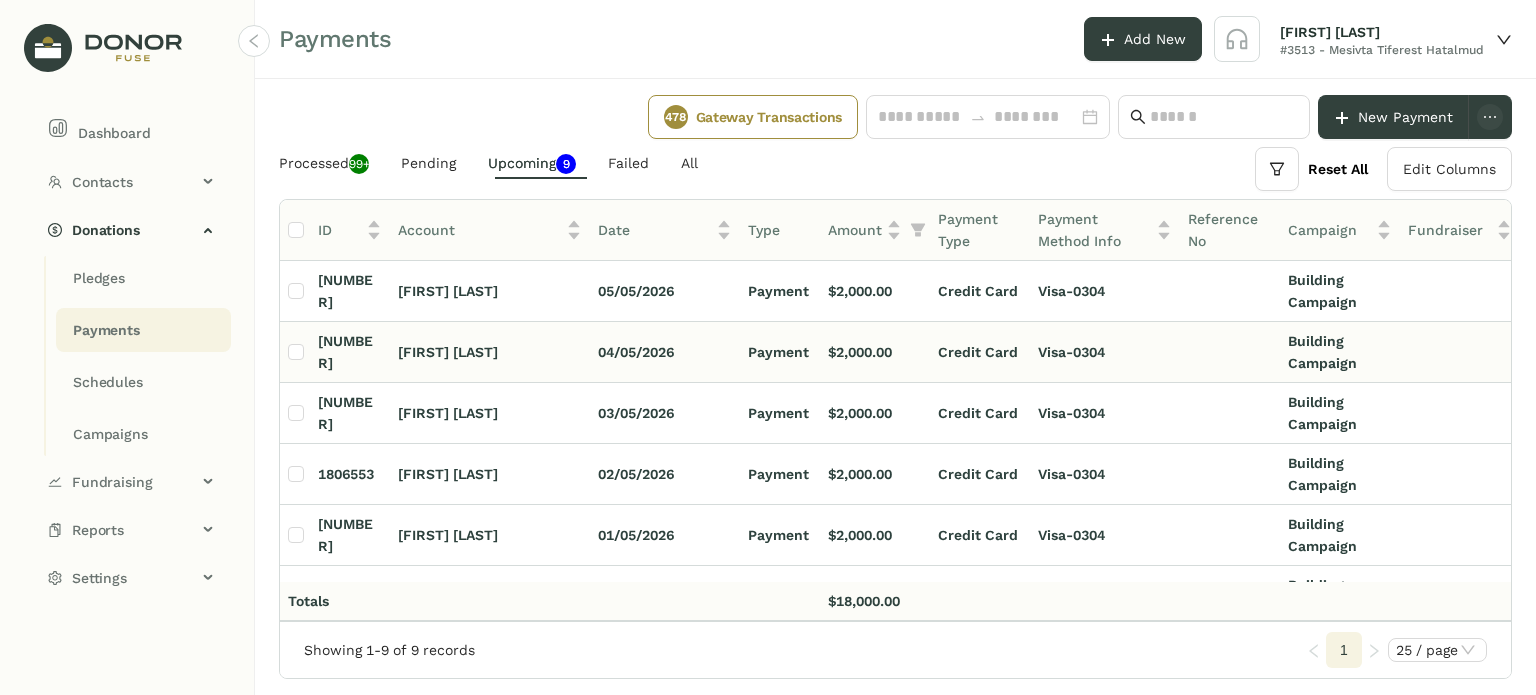 scroll, scrollTop: 236, scrollLeft: 0, axis: vertical 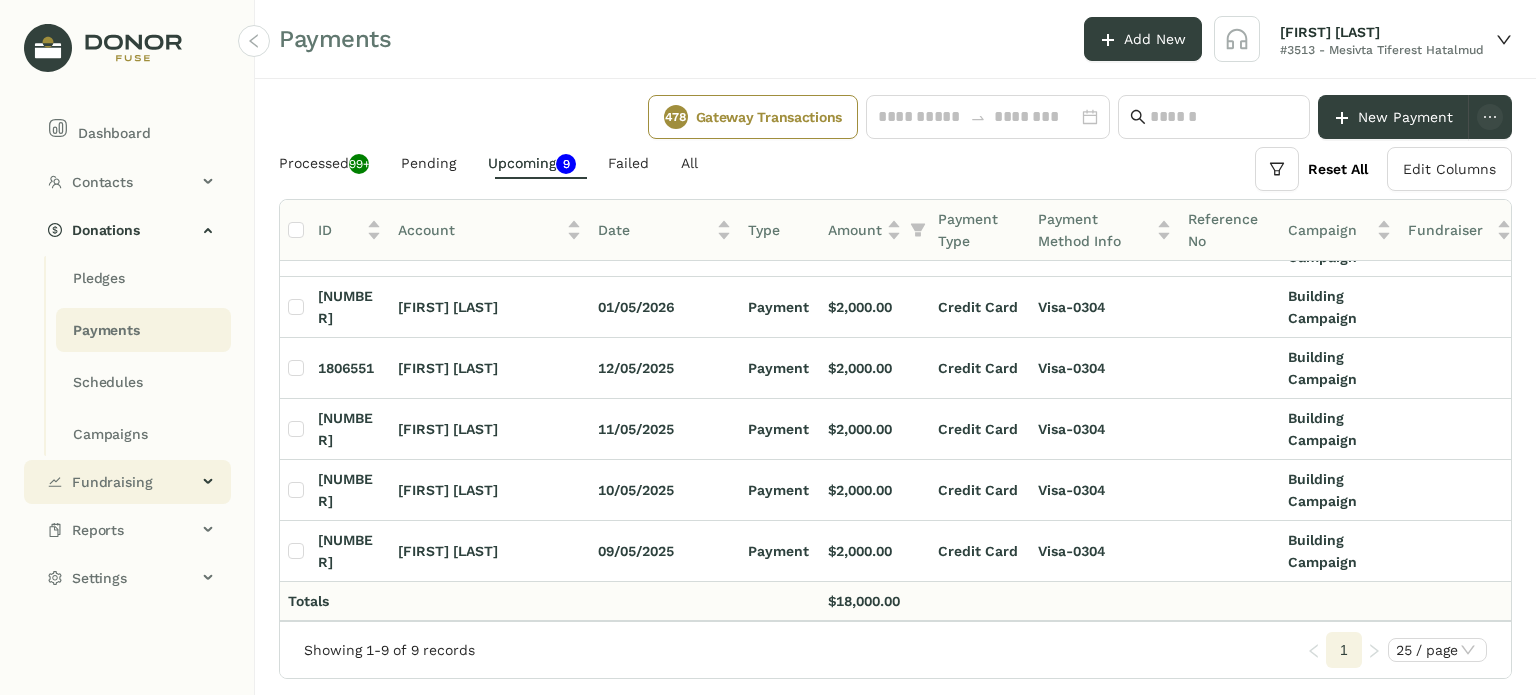 click on "Fundraising" 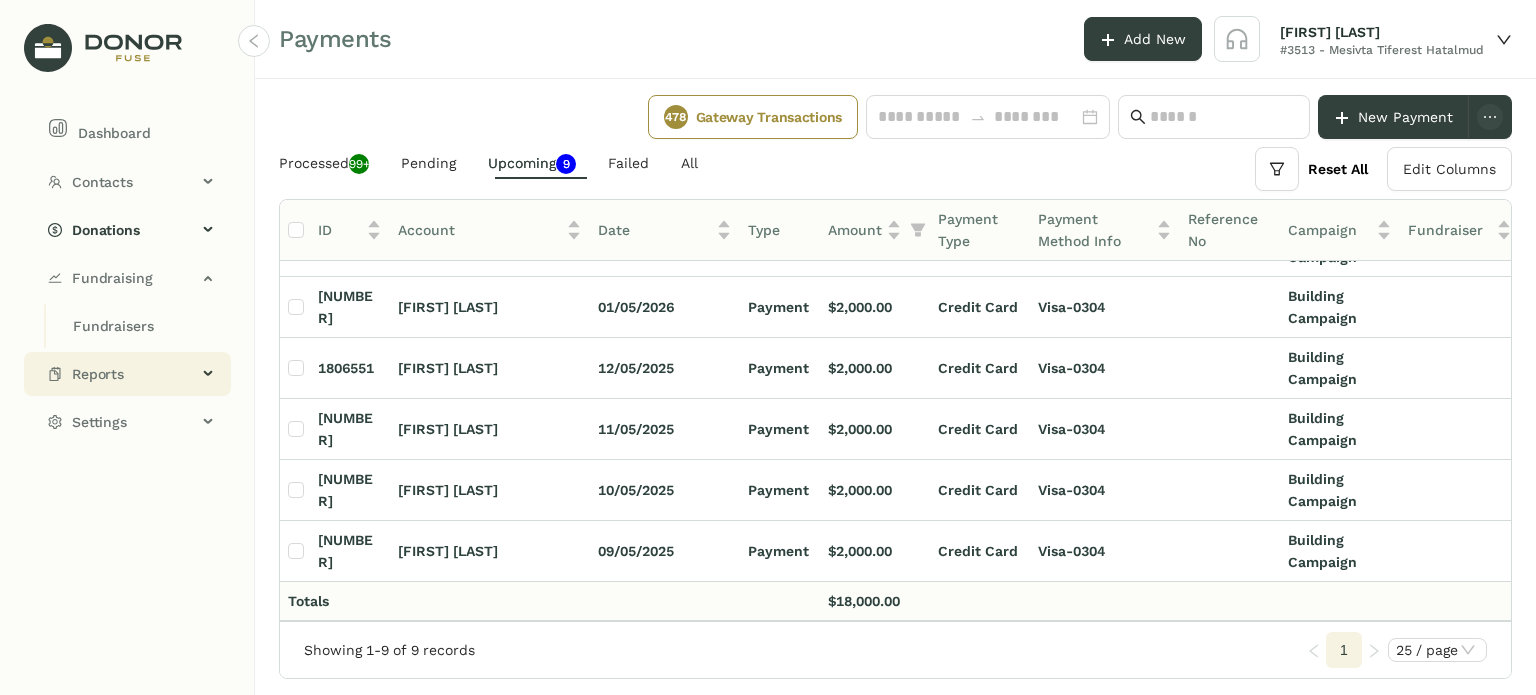 click on "Reports" 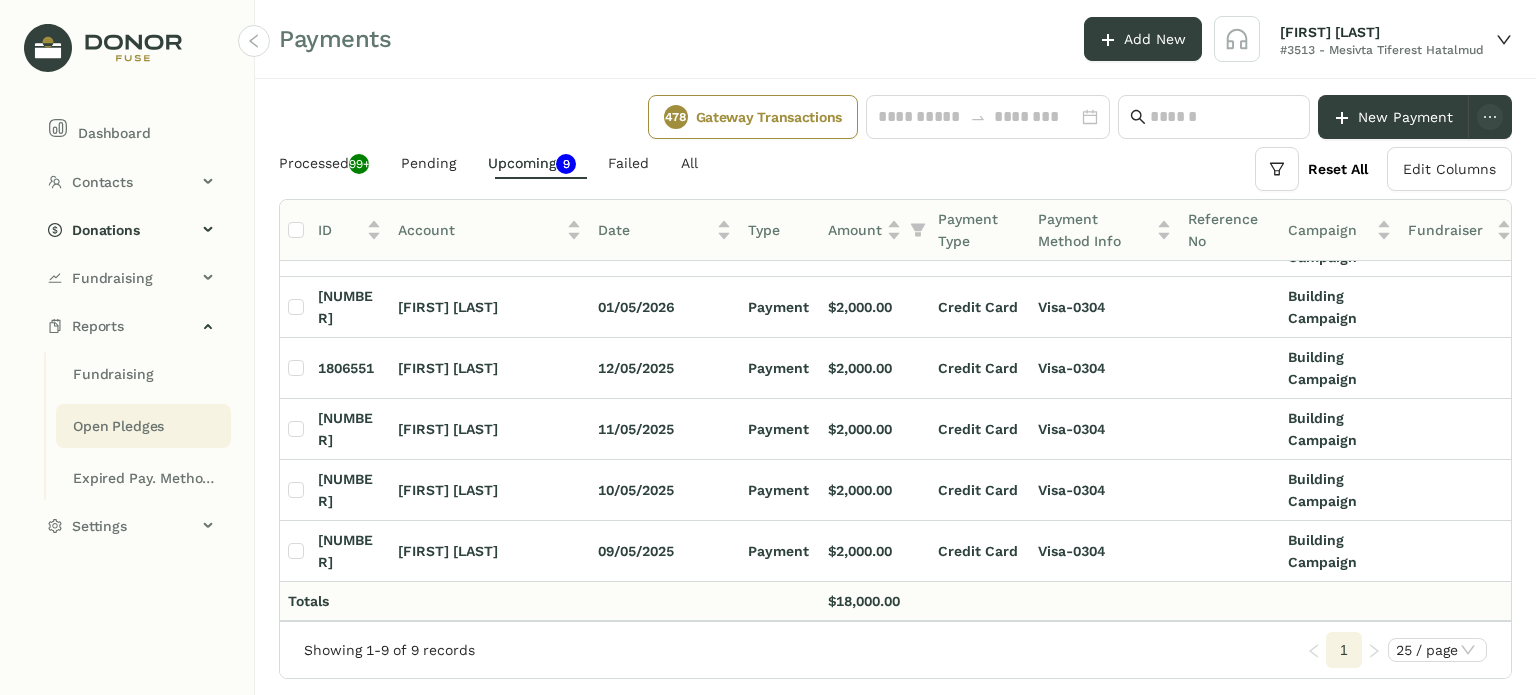 click on "Open Pledges" 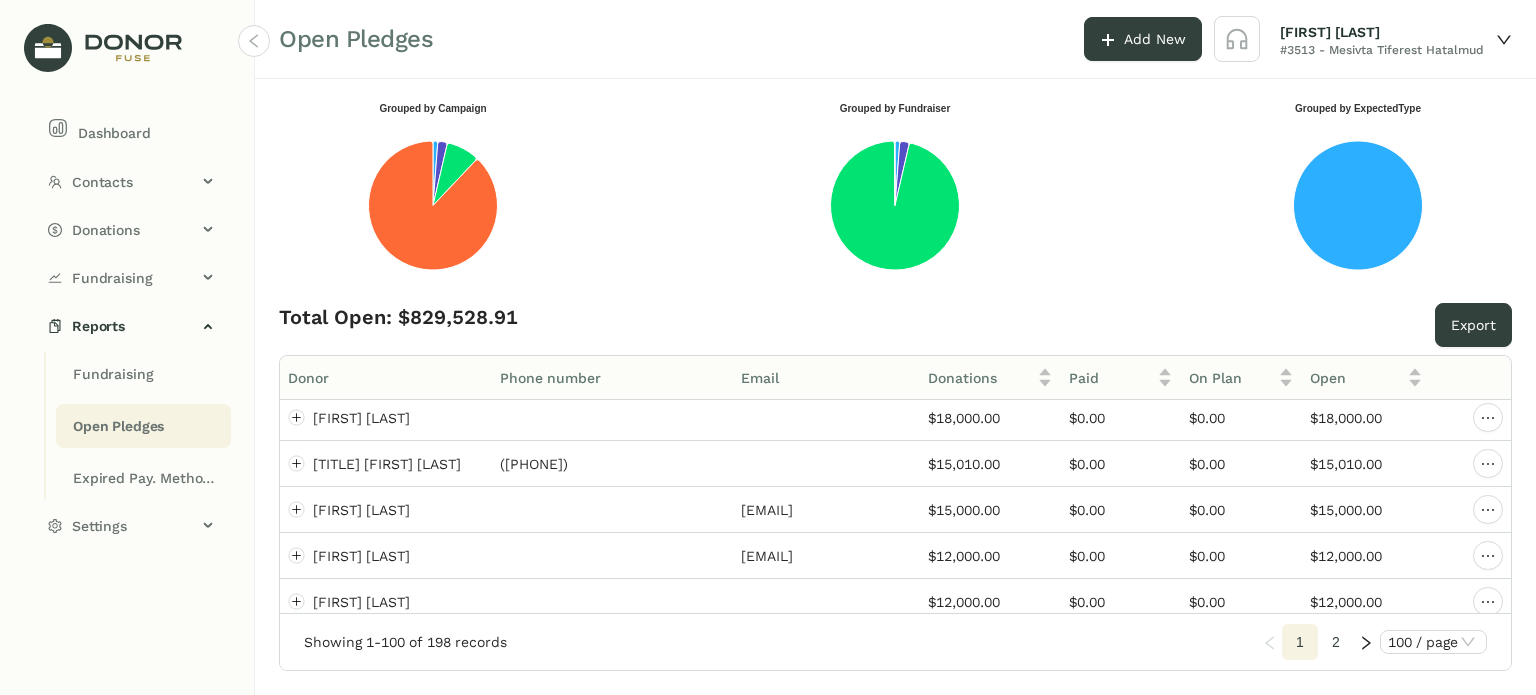 scroll, scrollTop: 707, scrollLeft: 0, axis: vertical 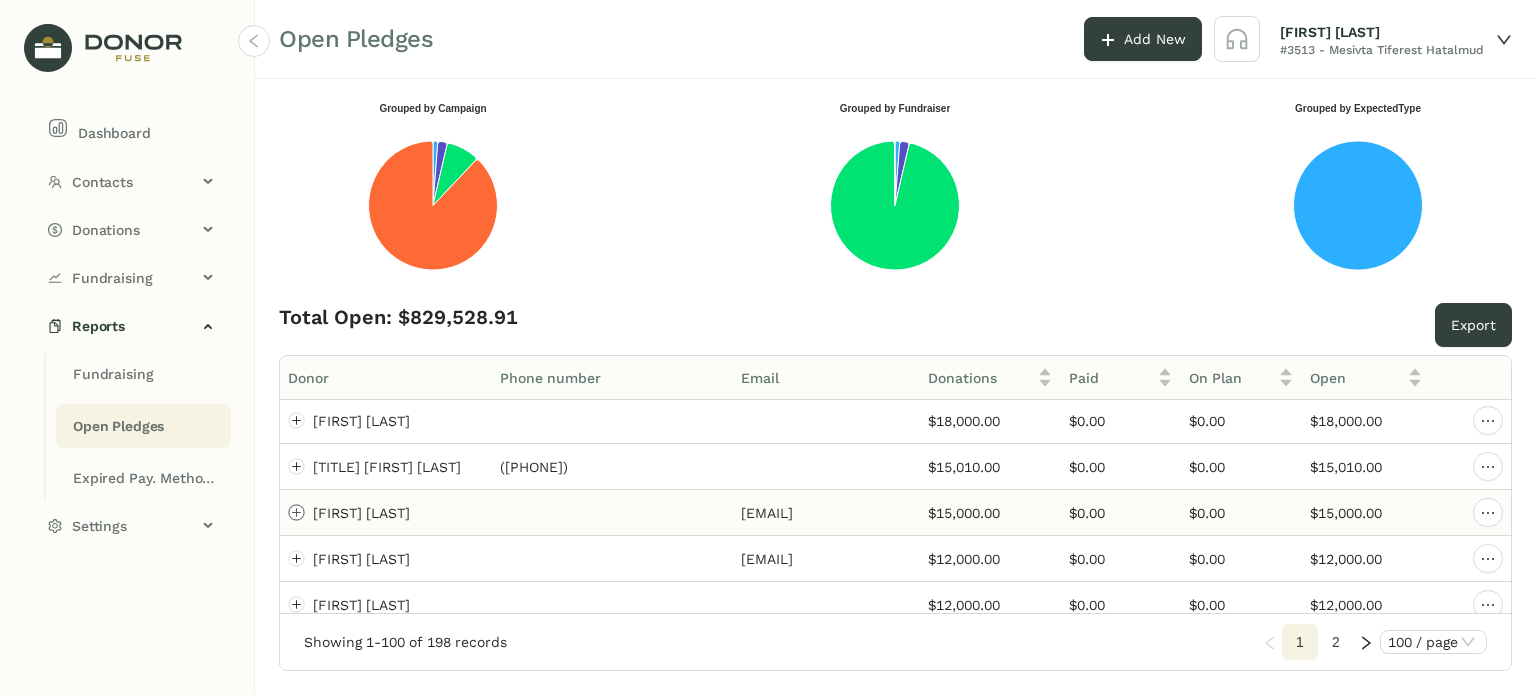 click at bounding box center [297, 513] 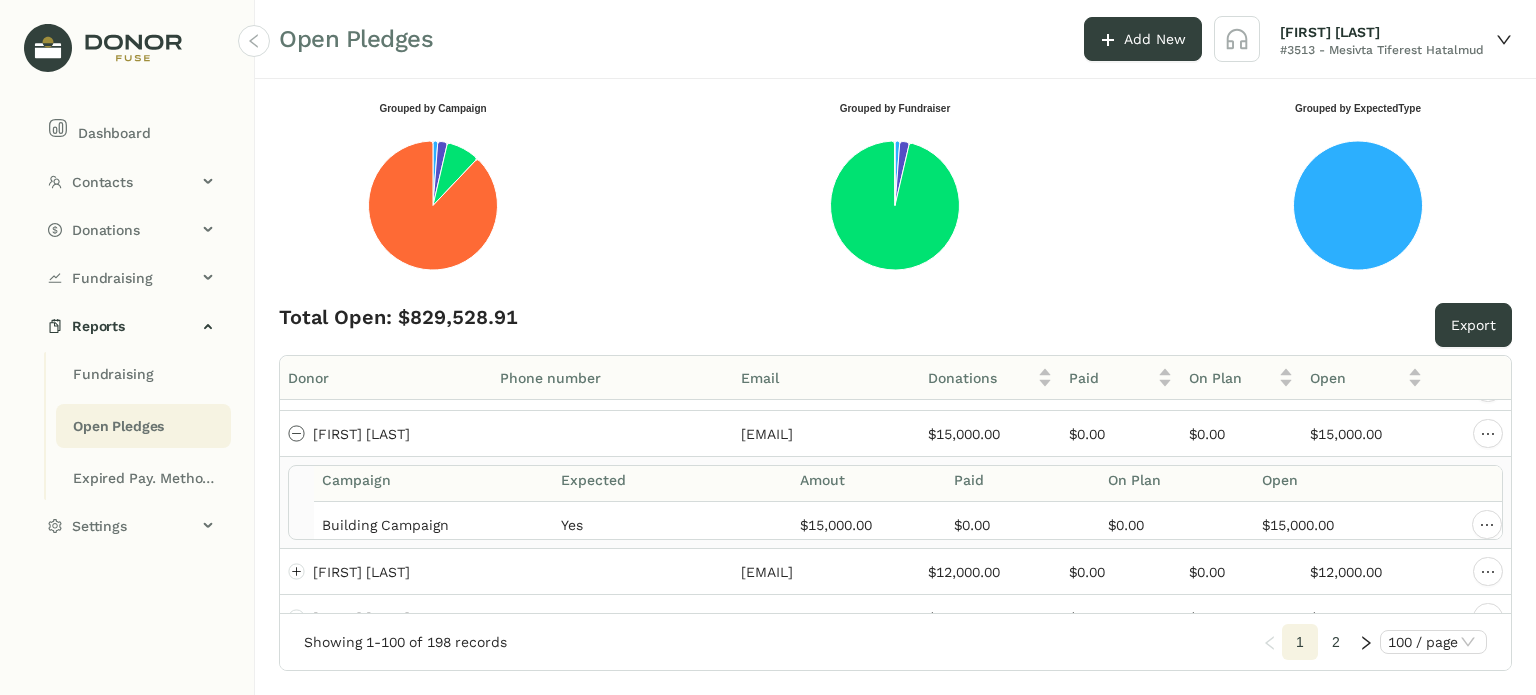 scroll, scrollTop: 783, scrollLeft: 0, axis: vertical 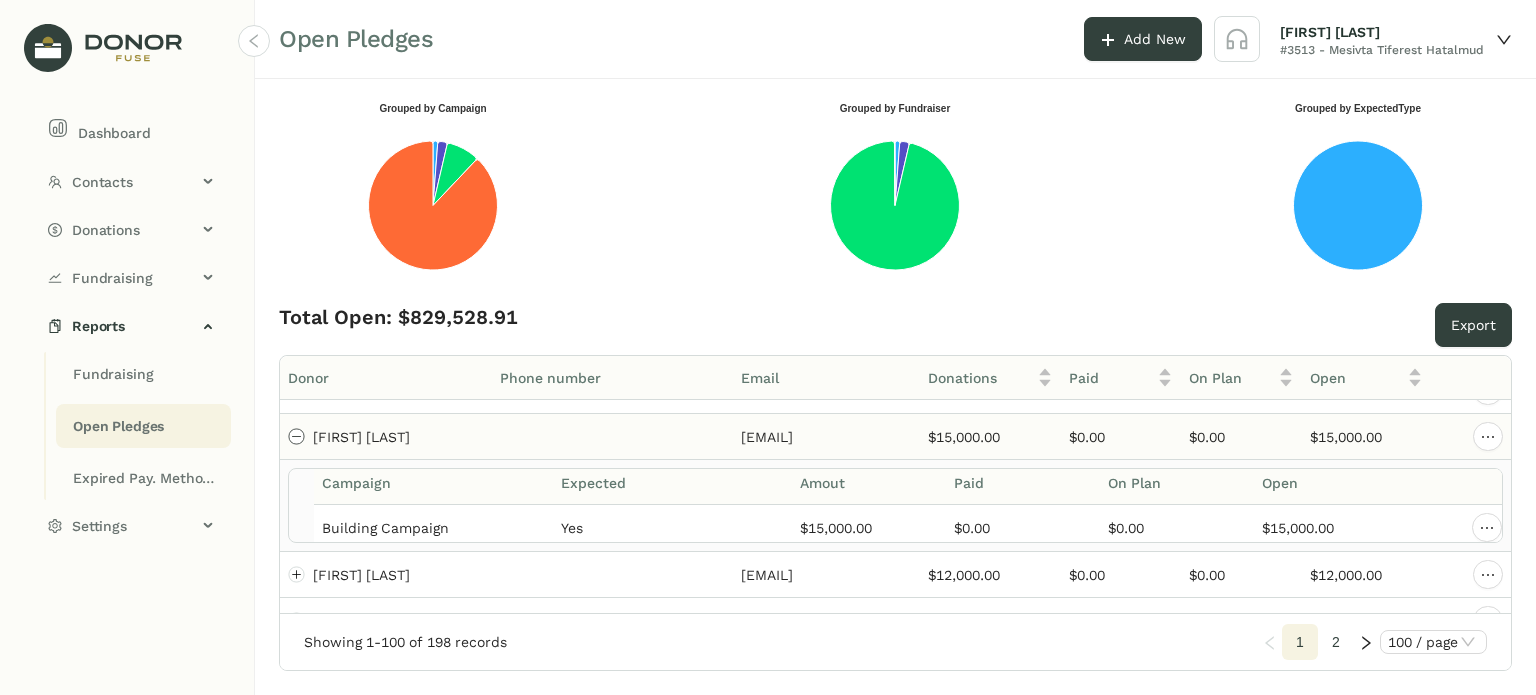 click at bounding box center (297, 437) 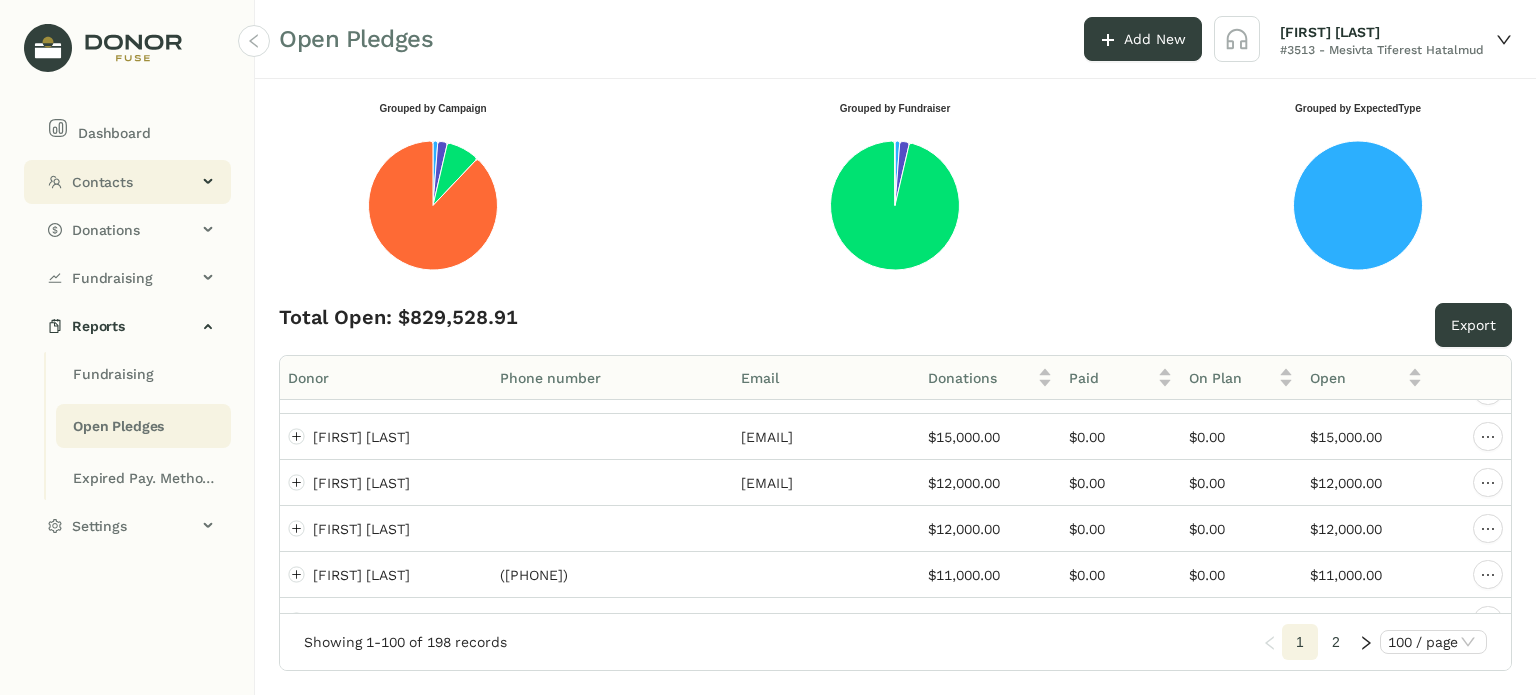 click on "Contacts" 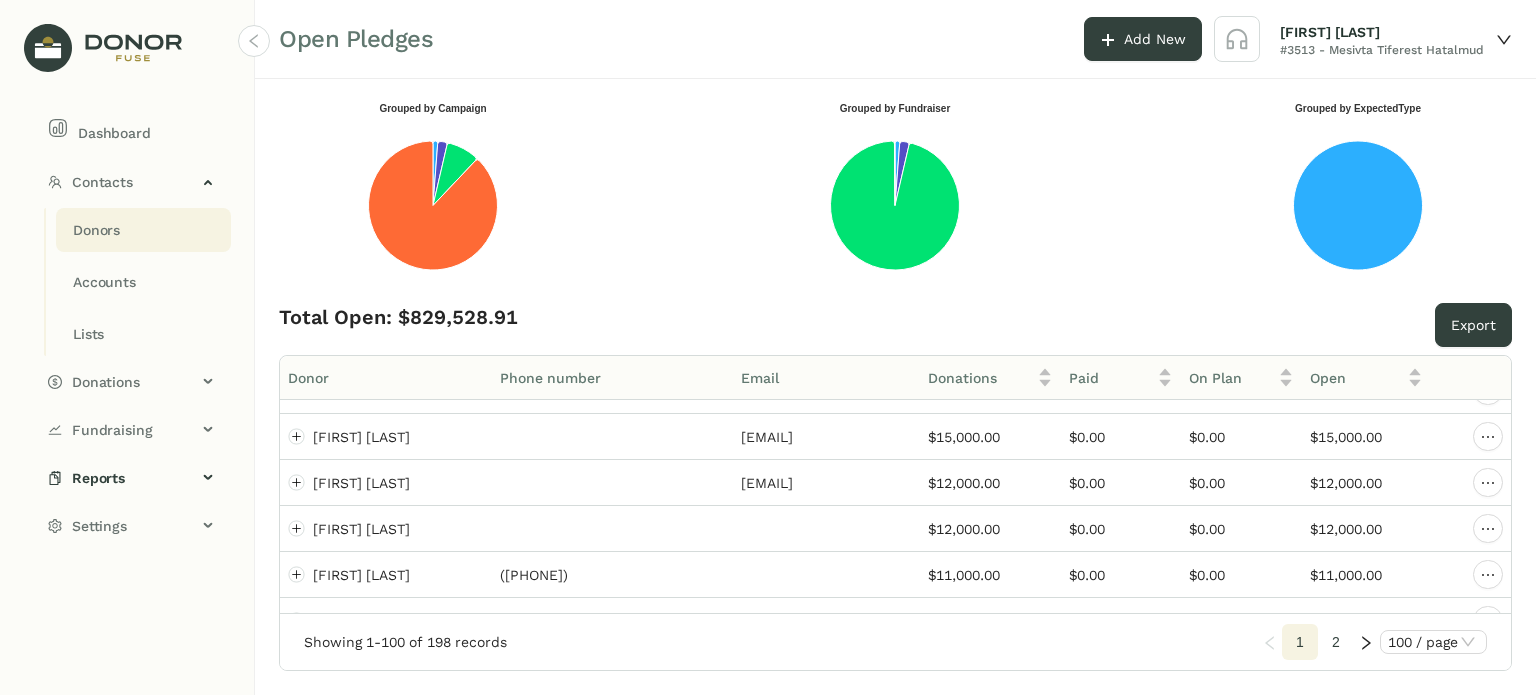click on "Donors" 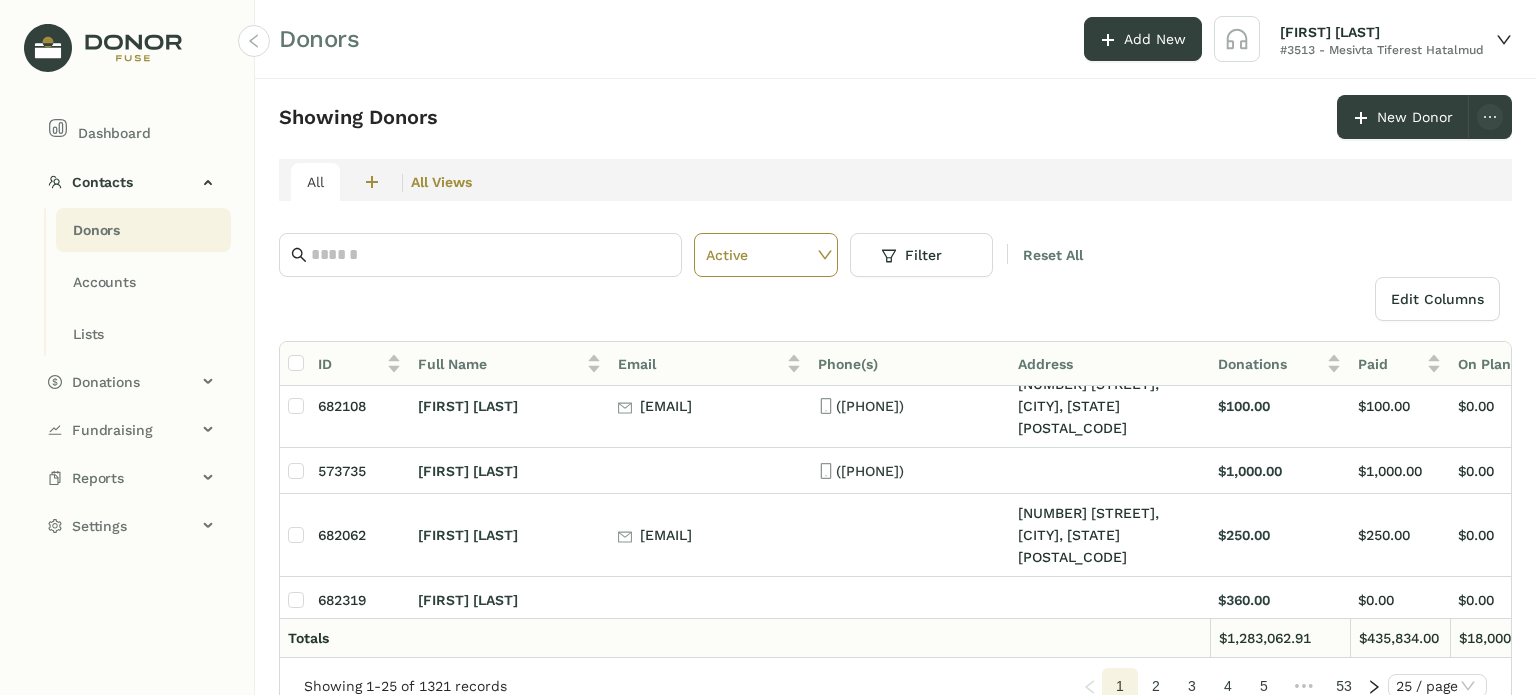 scroll, scrollTop: 767, scrollLeft: 0, axis: vertical 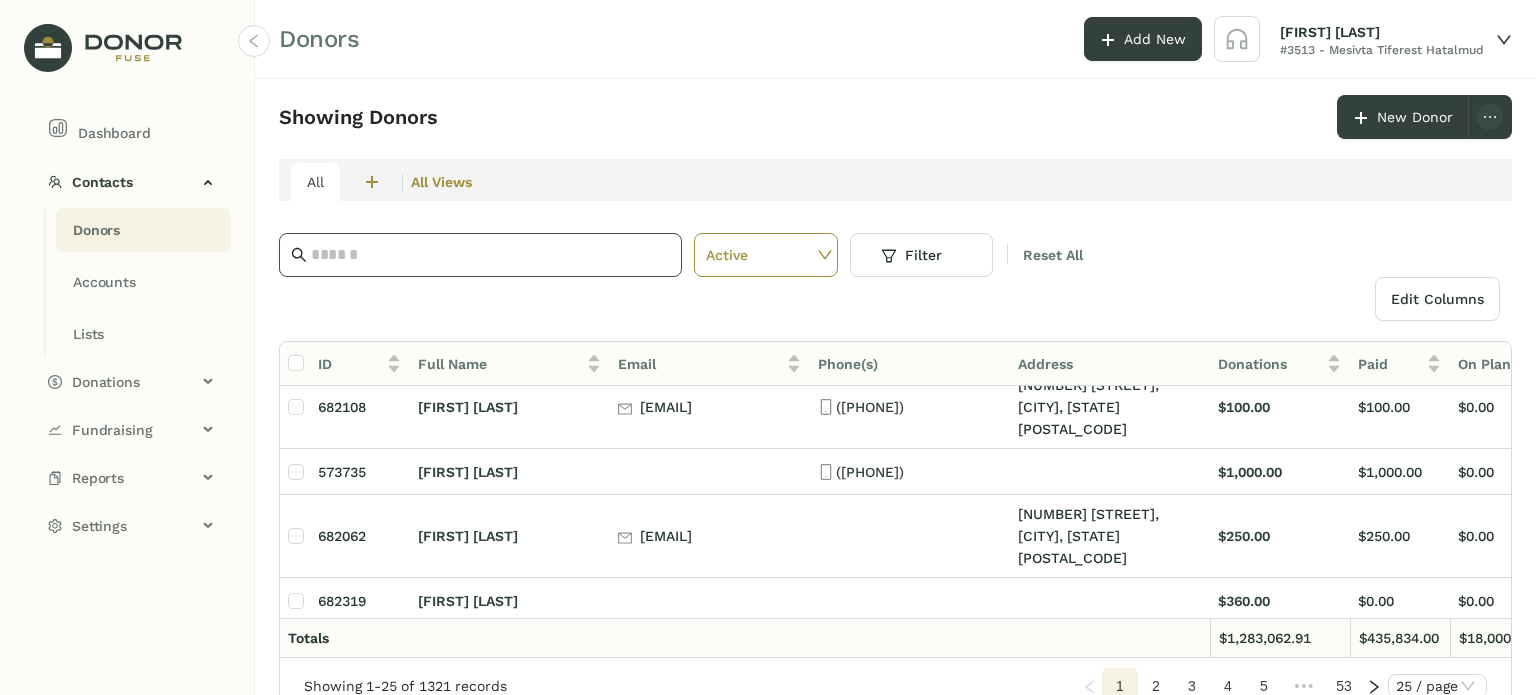 click 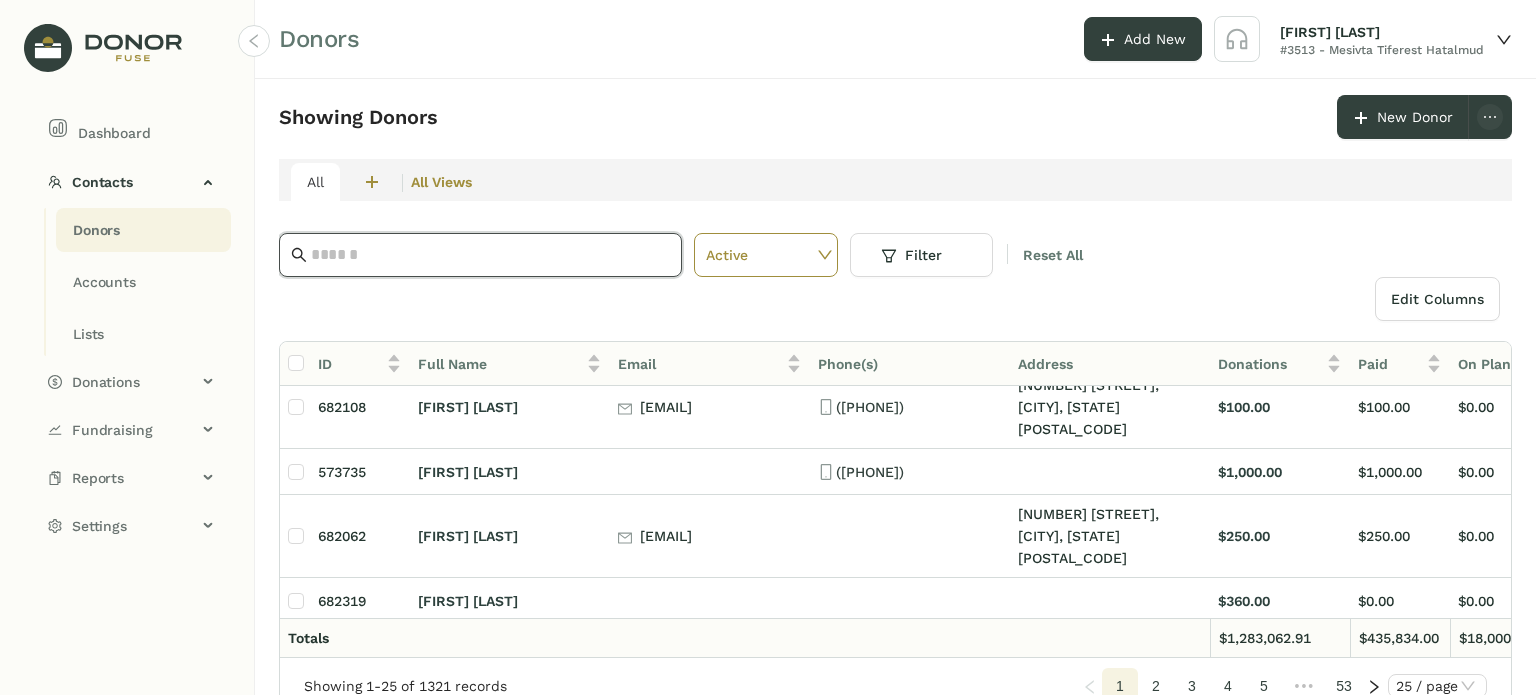 click 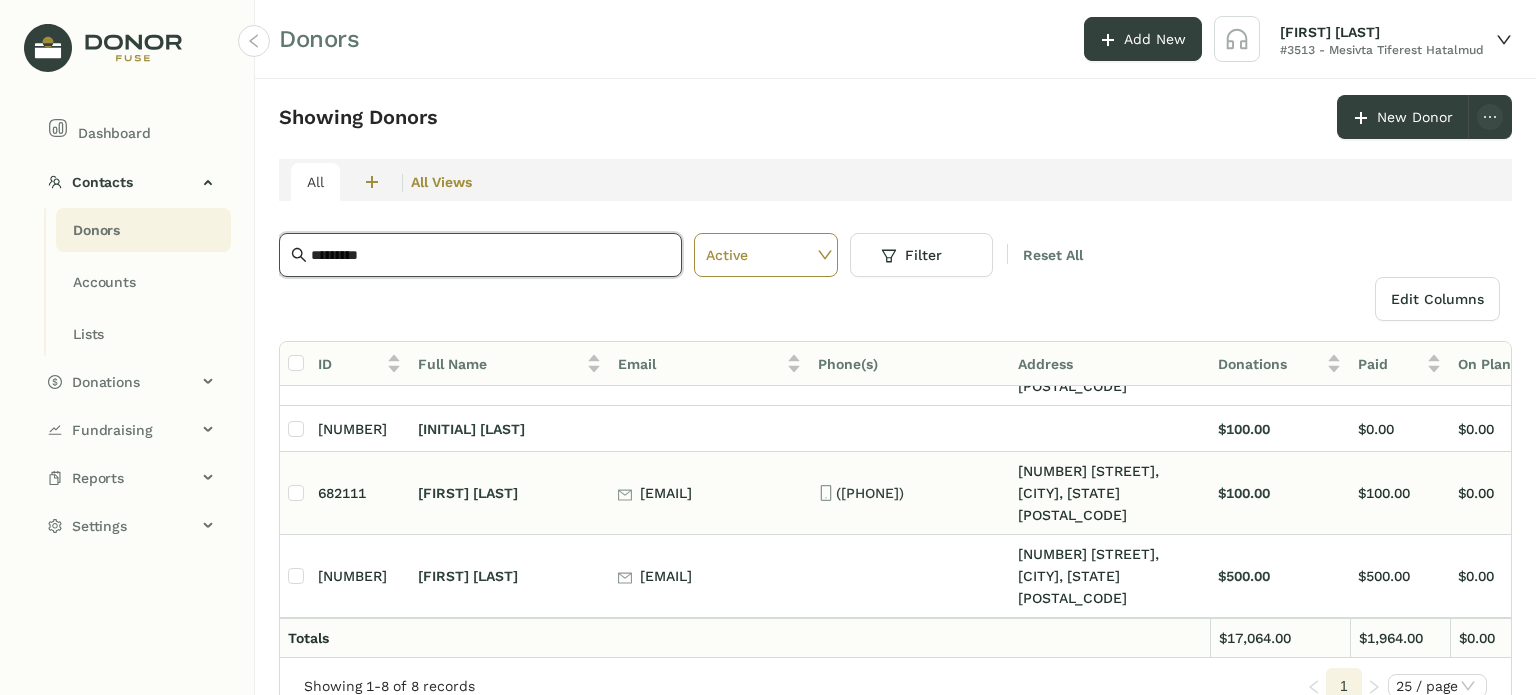scroll, scrollTop: 218, scrollLeft: 0, axis: vertical 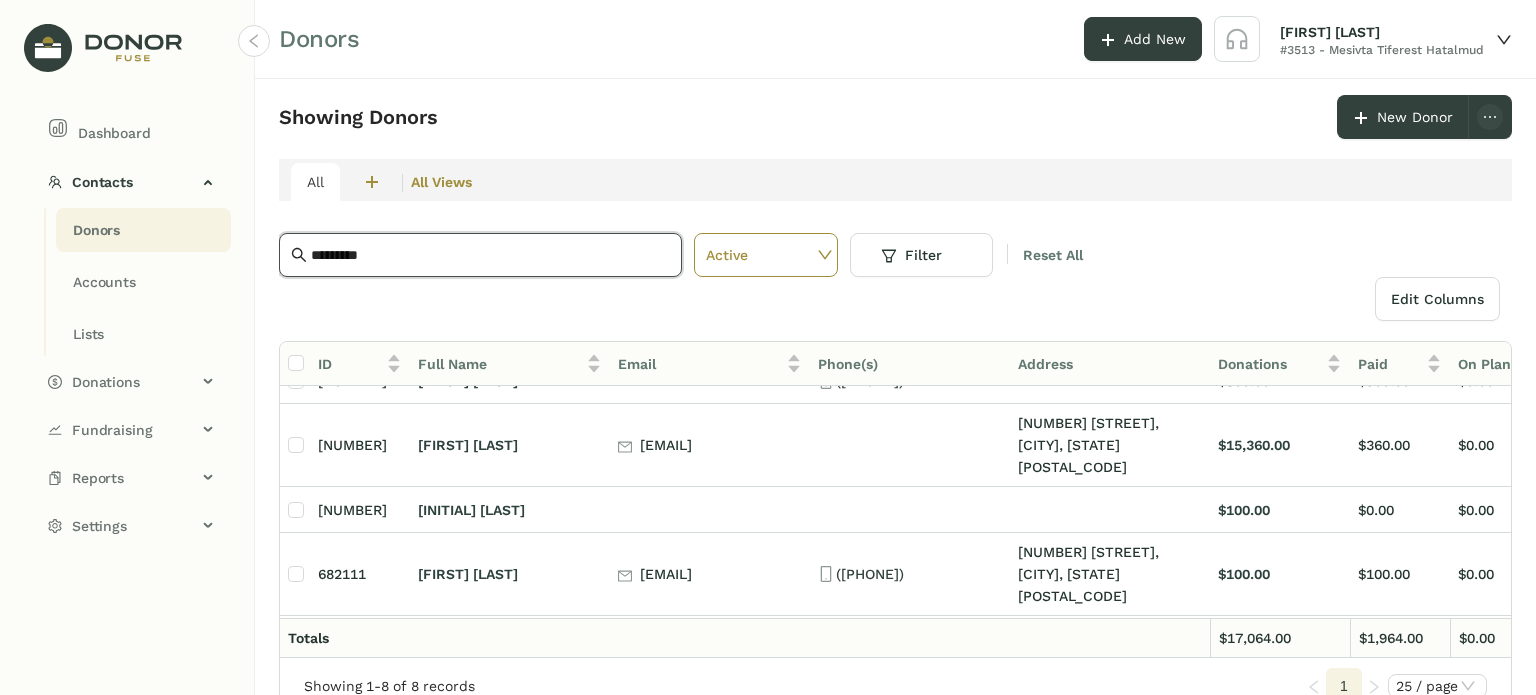type on "*********" 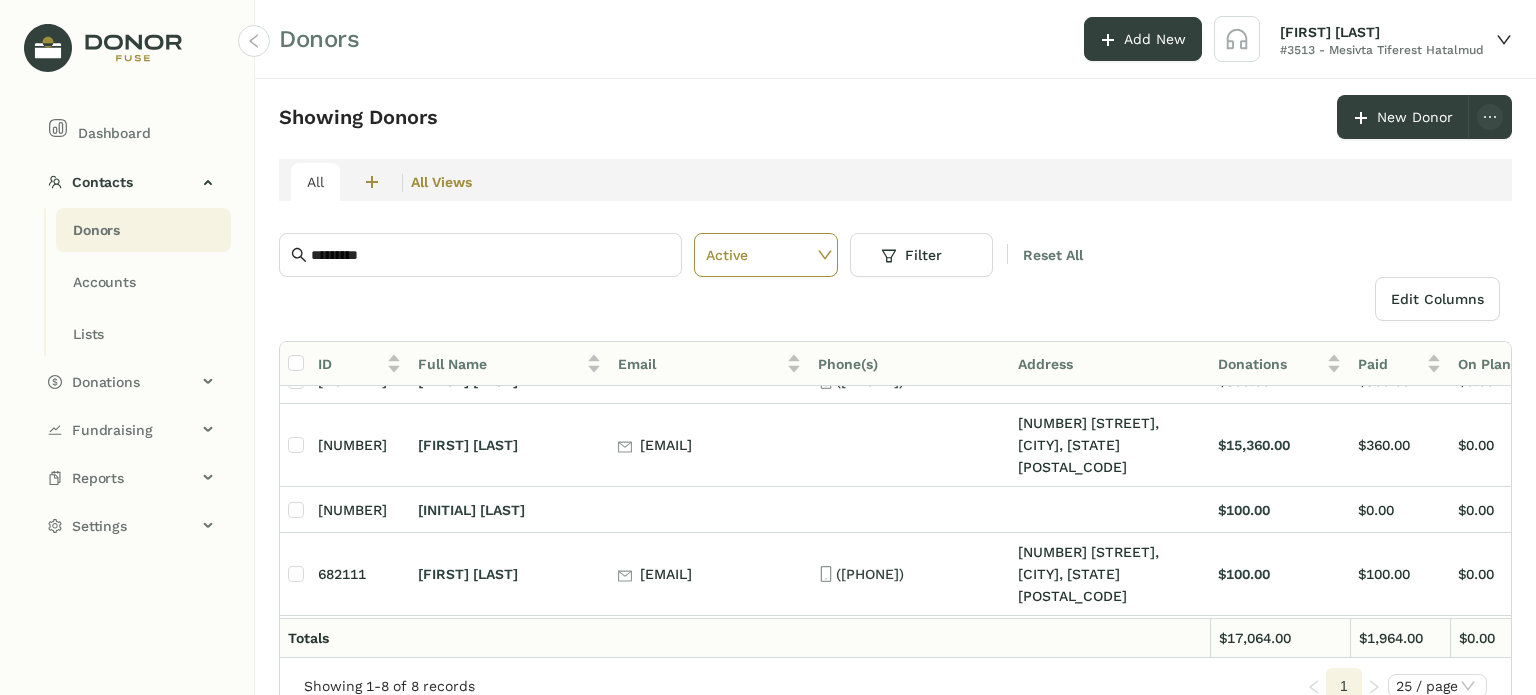 scroll, scrollTop: 218, scrollLeft: 182, axis: both 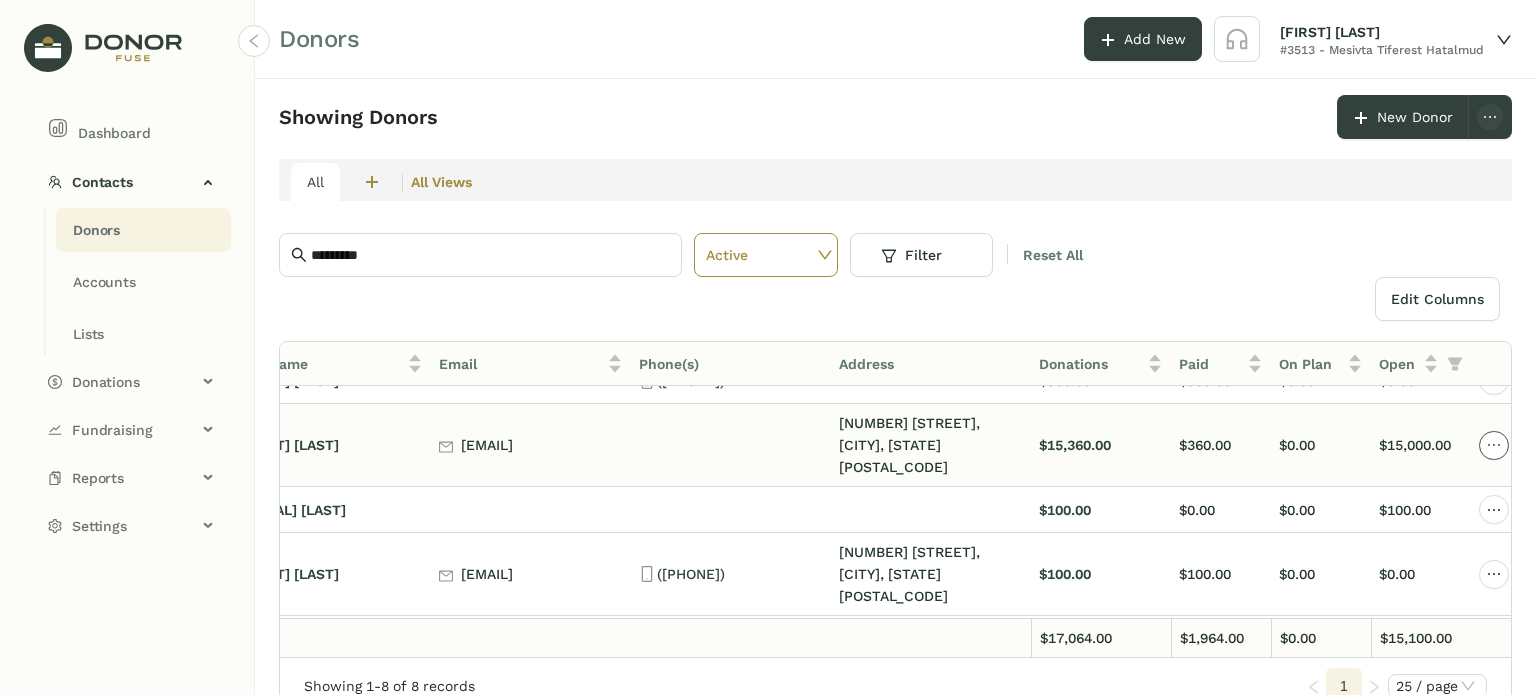 click 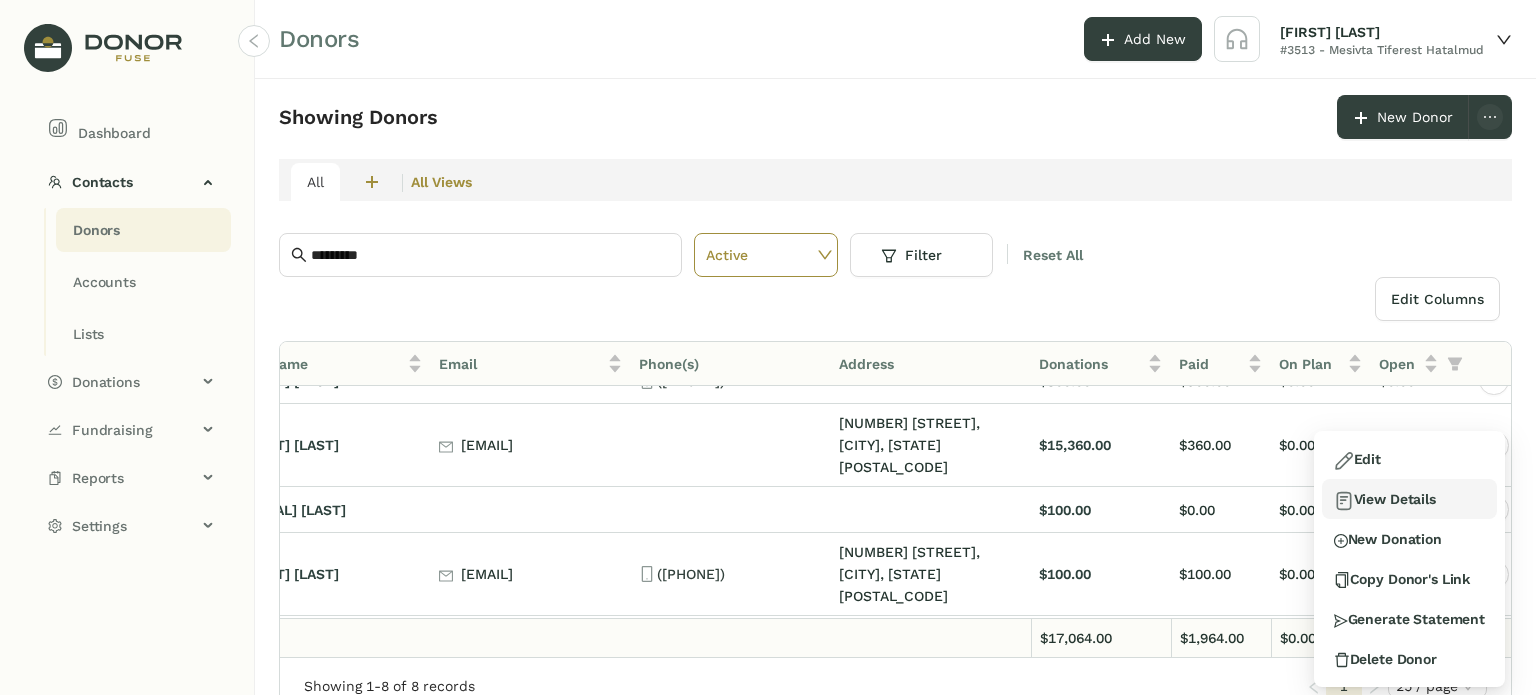 click on "View Details" at bounding box center [1385, 499] 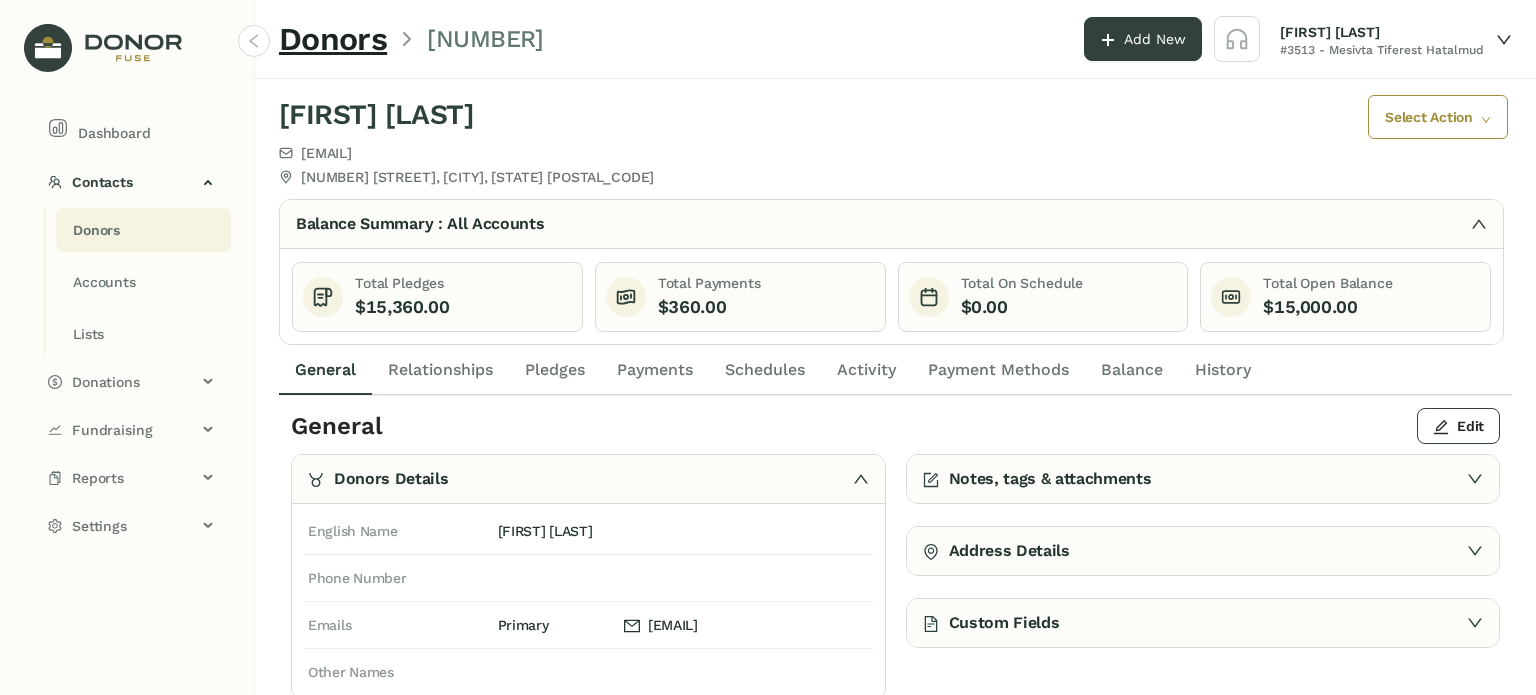 scroll, scrollTop: 3, scrollLeft: 0, axis: vertical 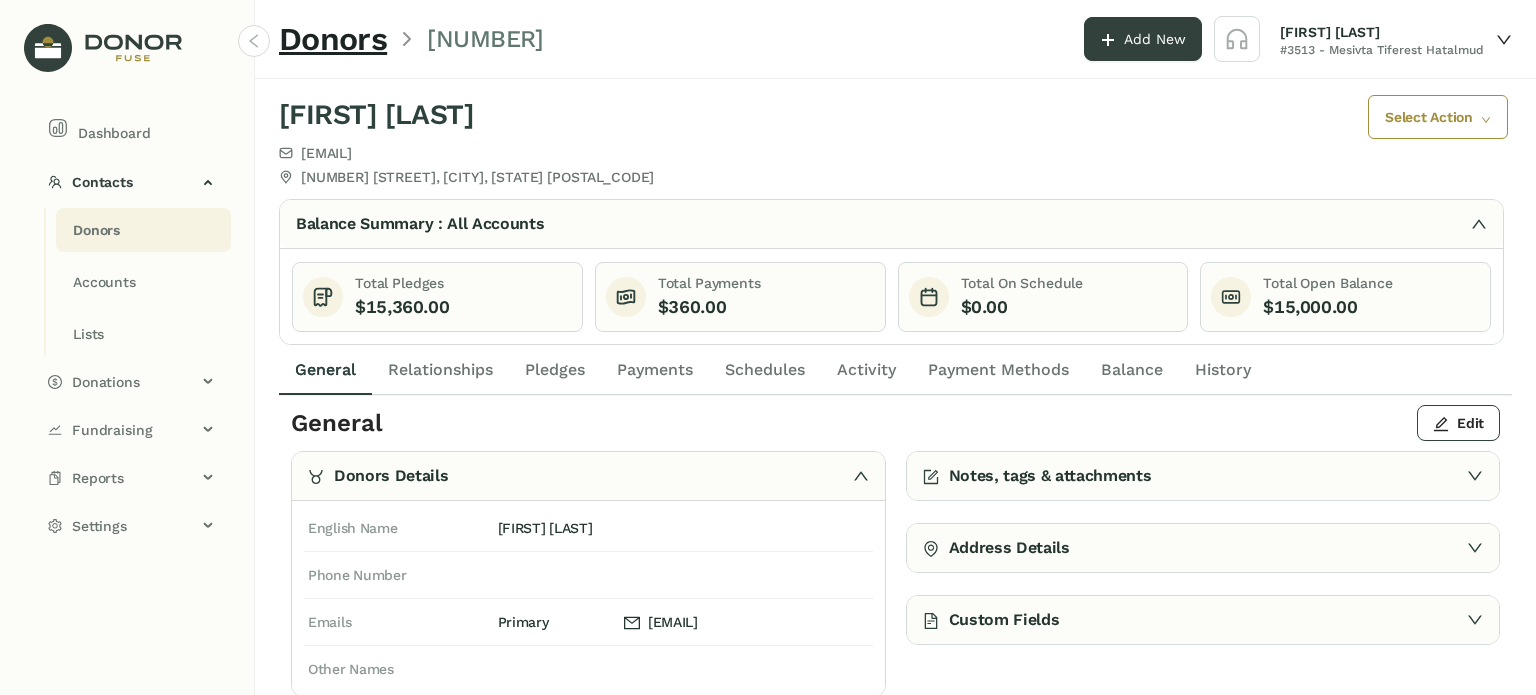 click on "Relationships" 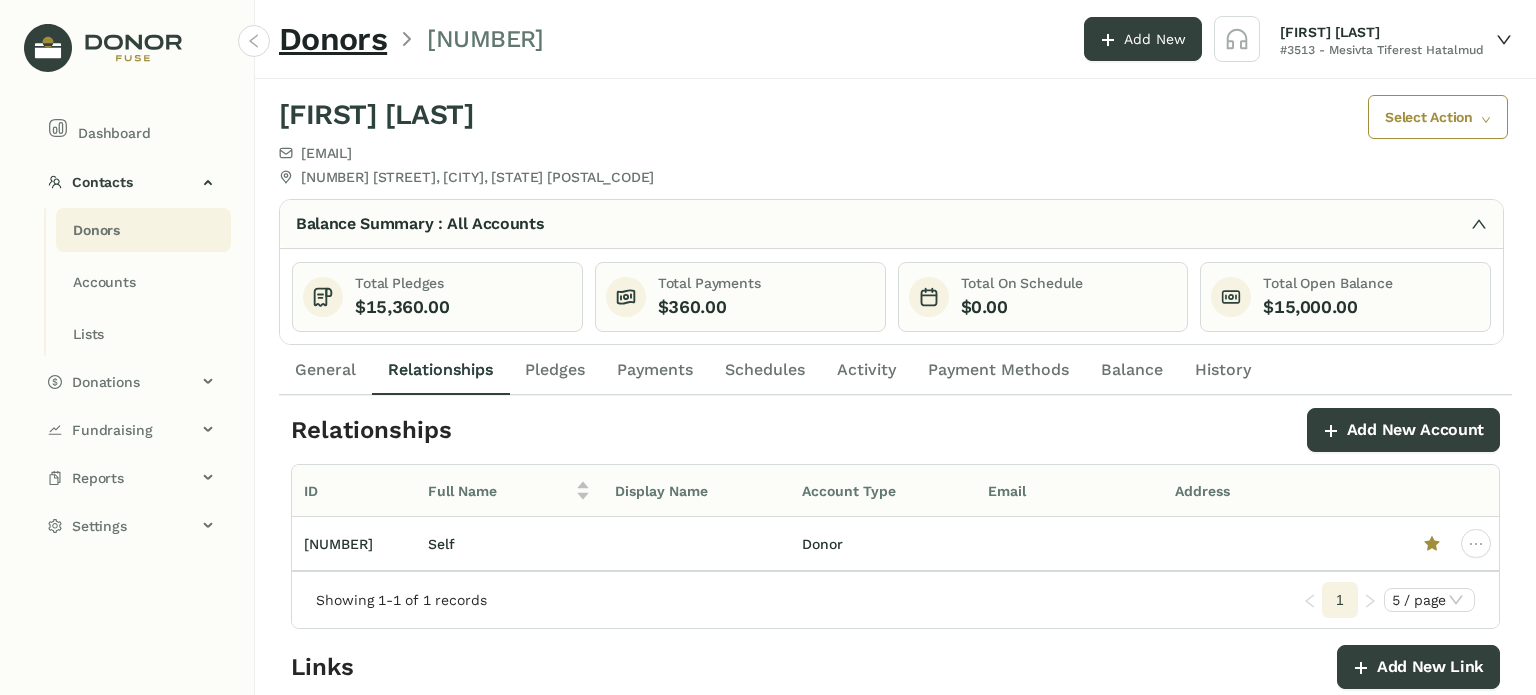 scroll, scrollTop: 0, scrollLeft: 0, axis: both 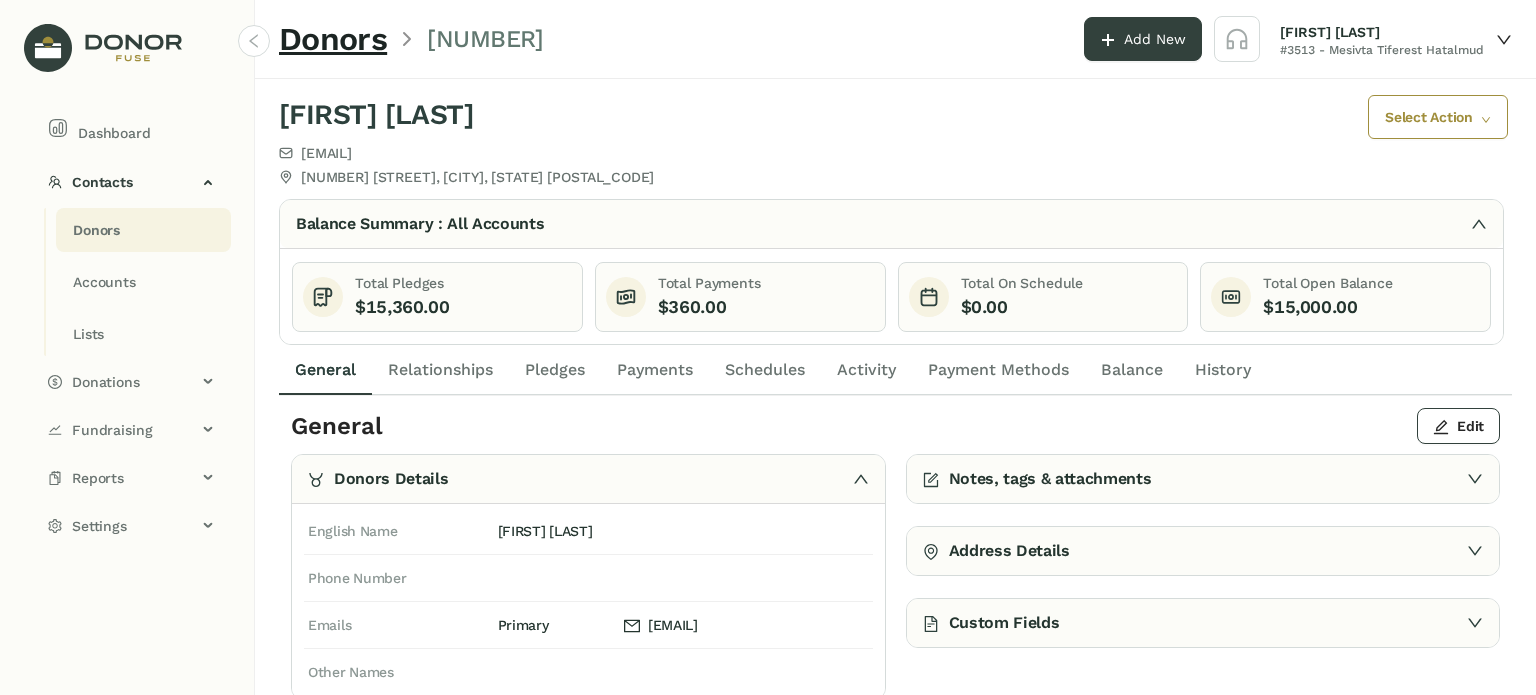 click on "Pledges" 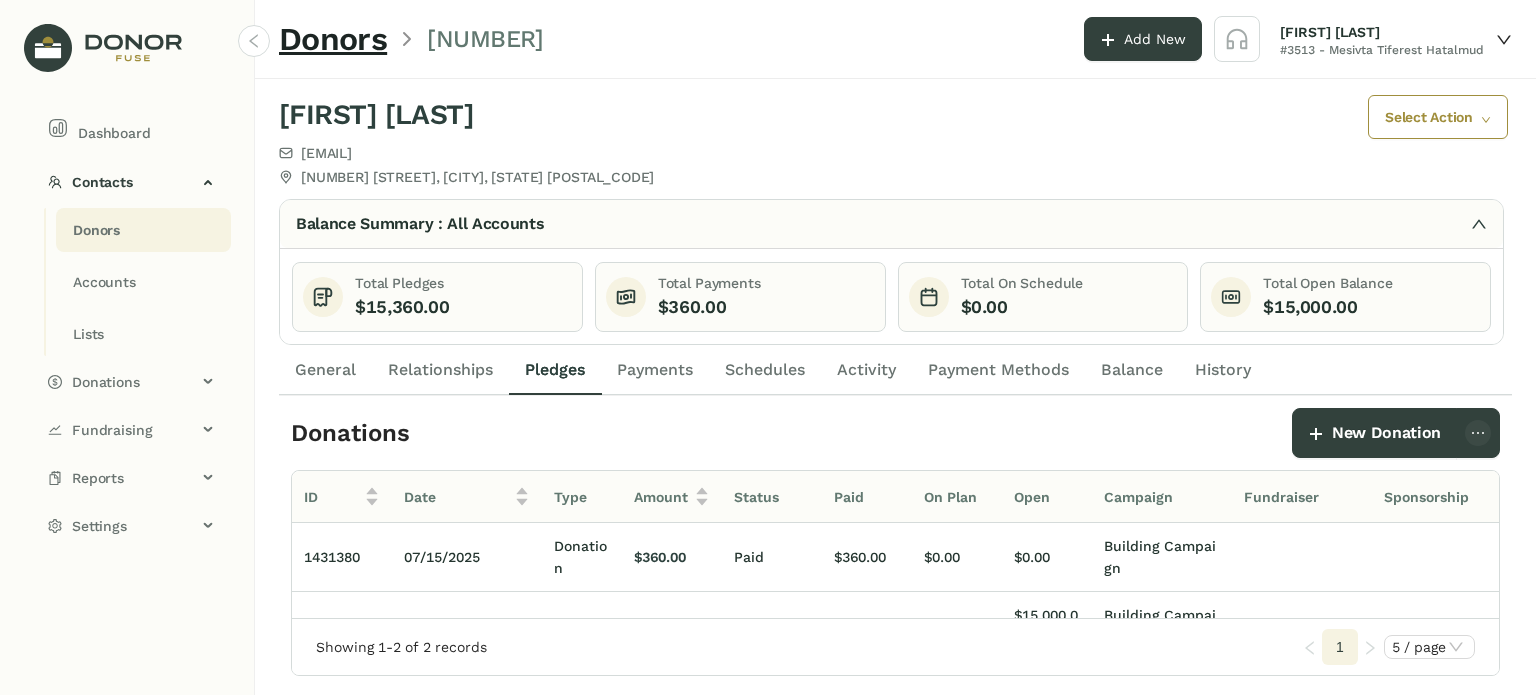 click on "Payments" 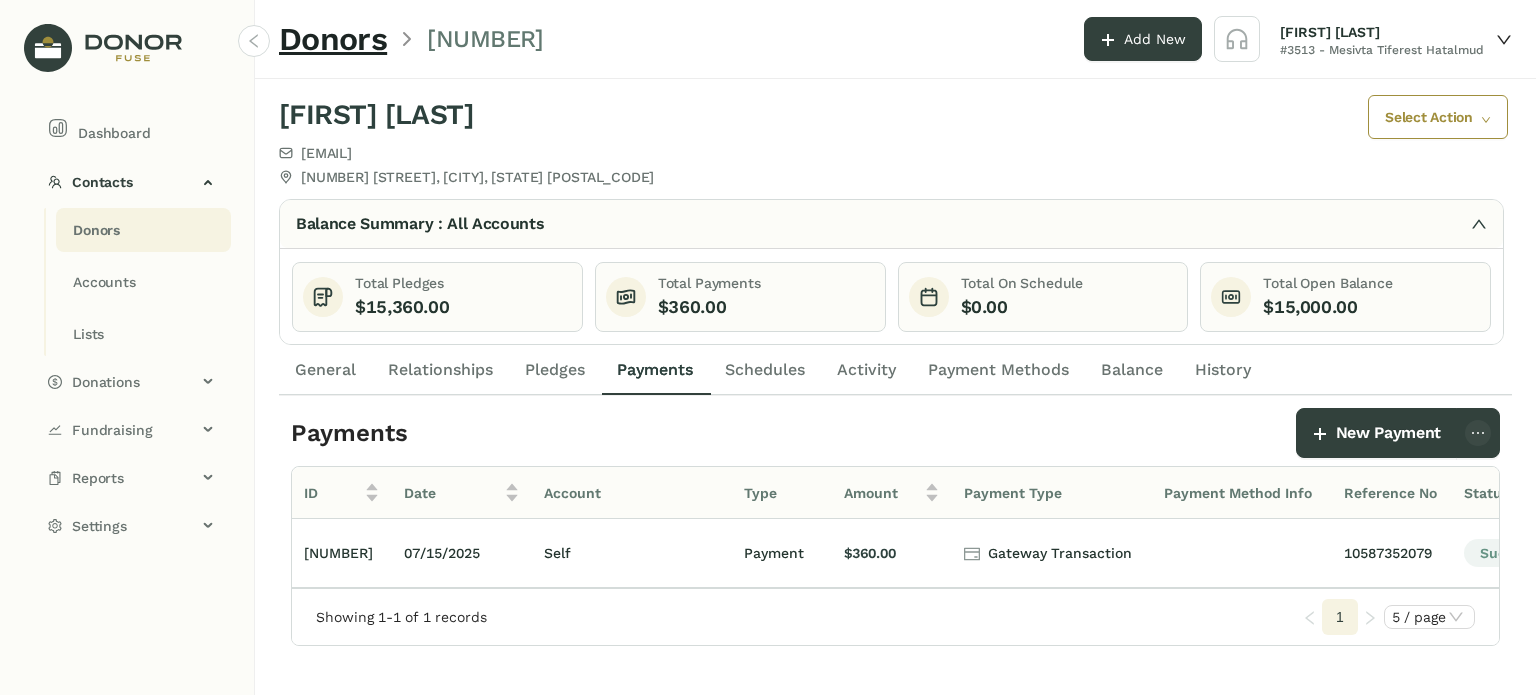 click on "Schedules" 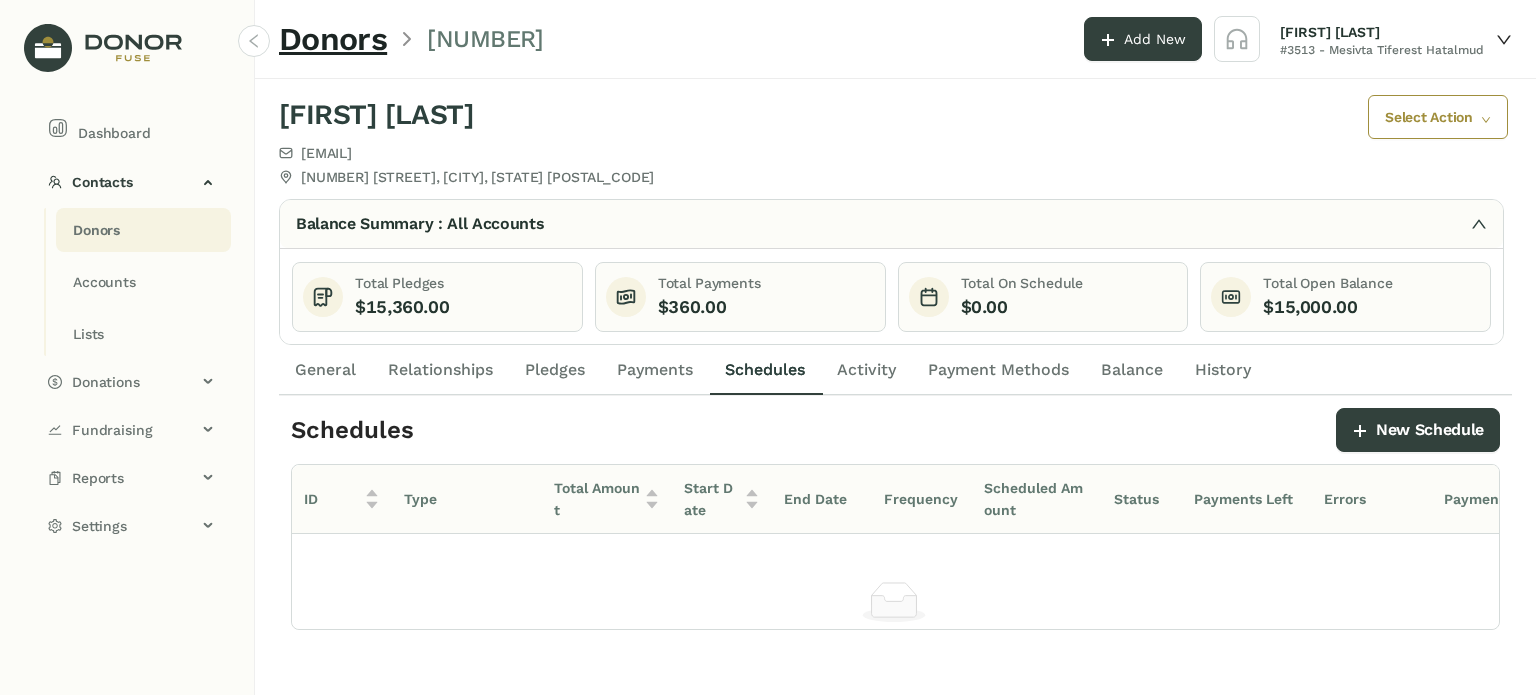 click on "Activity" 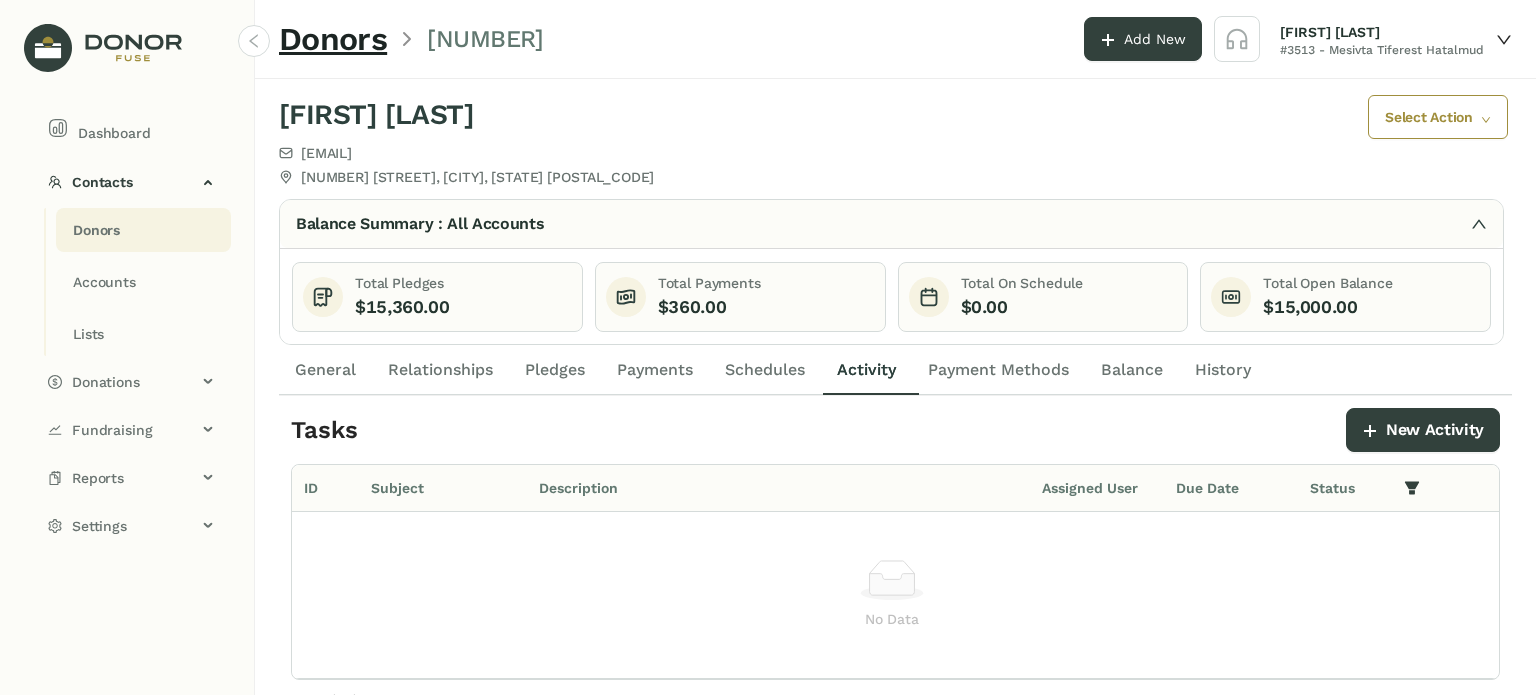 click on "General" 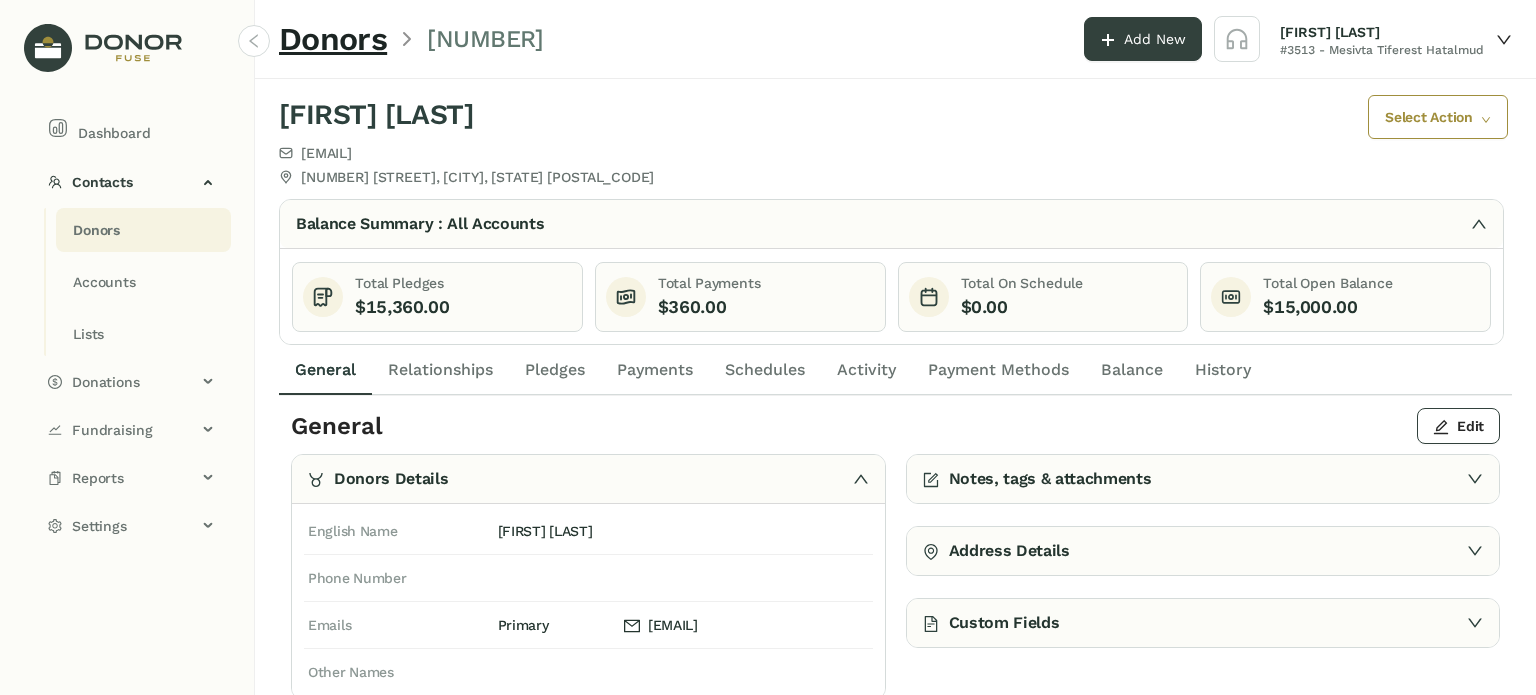 scroll, scrollTop: 3, scrollLeft: 0, axis: vertical 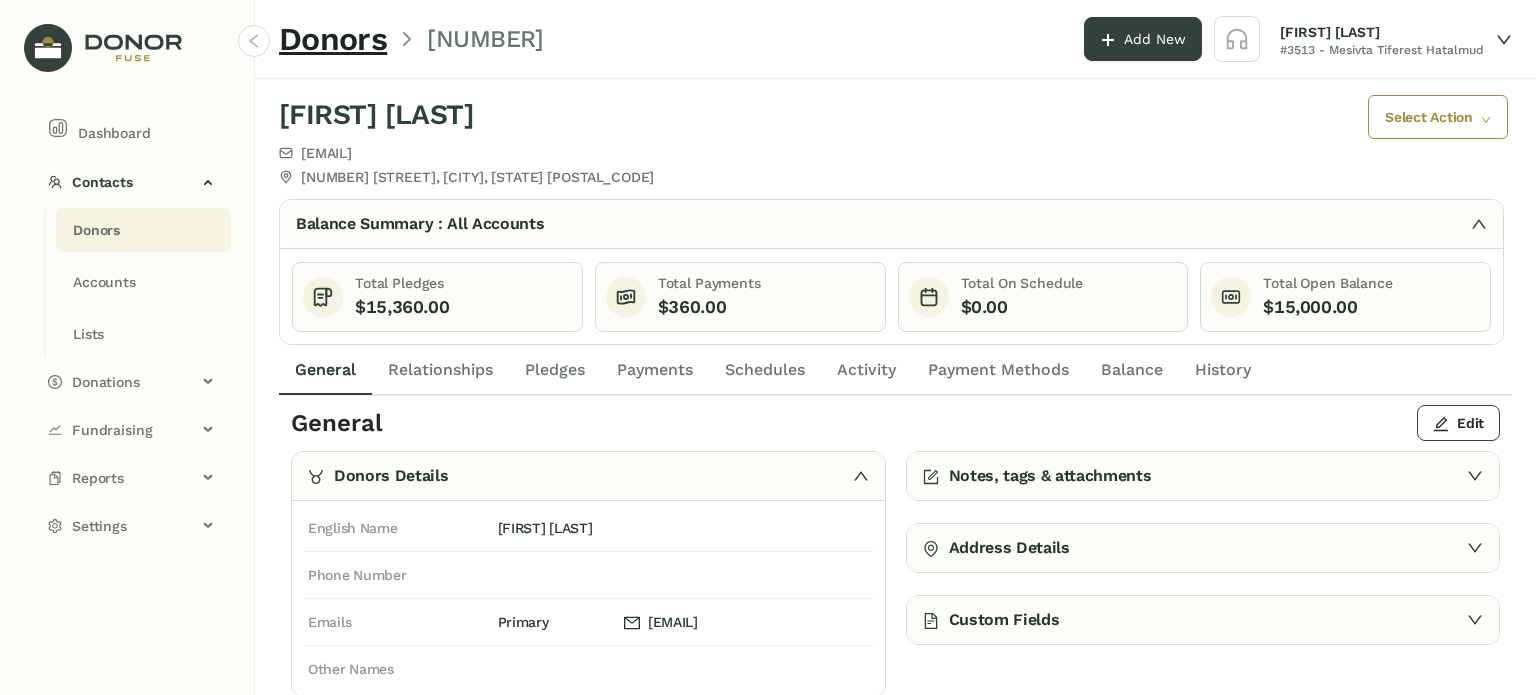 click on "Total Pledges    $15,360.00    Total Payments    $360.00    Total On Schedule    $0.00    Total Open Balance    $15,000.00" 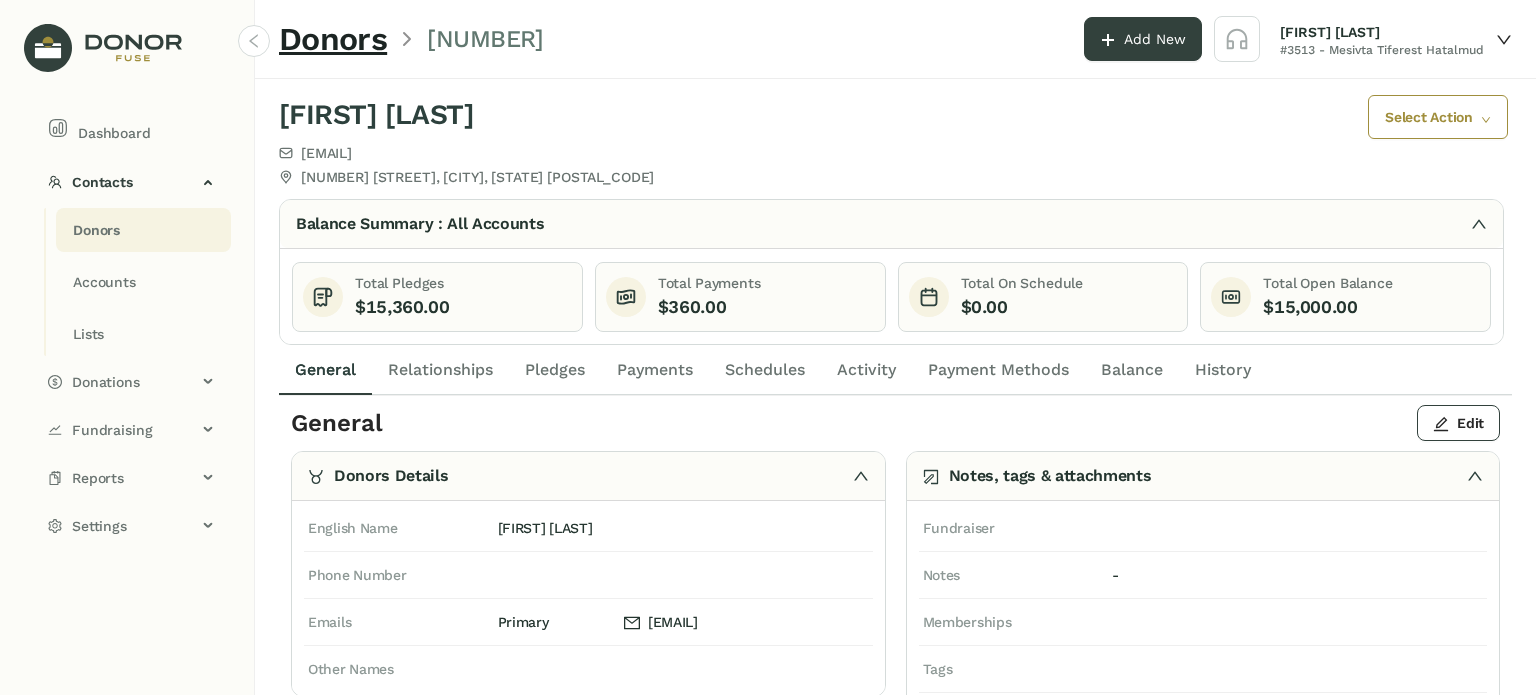 click on "Notes, tags & attachments" 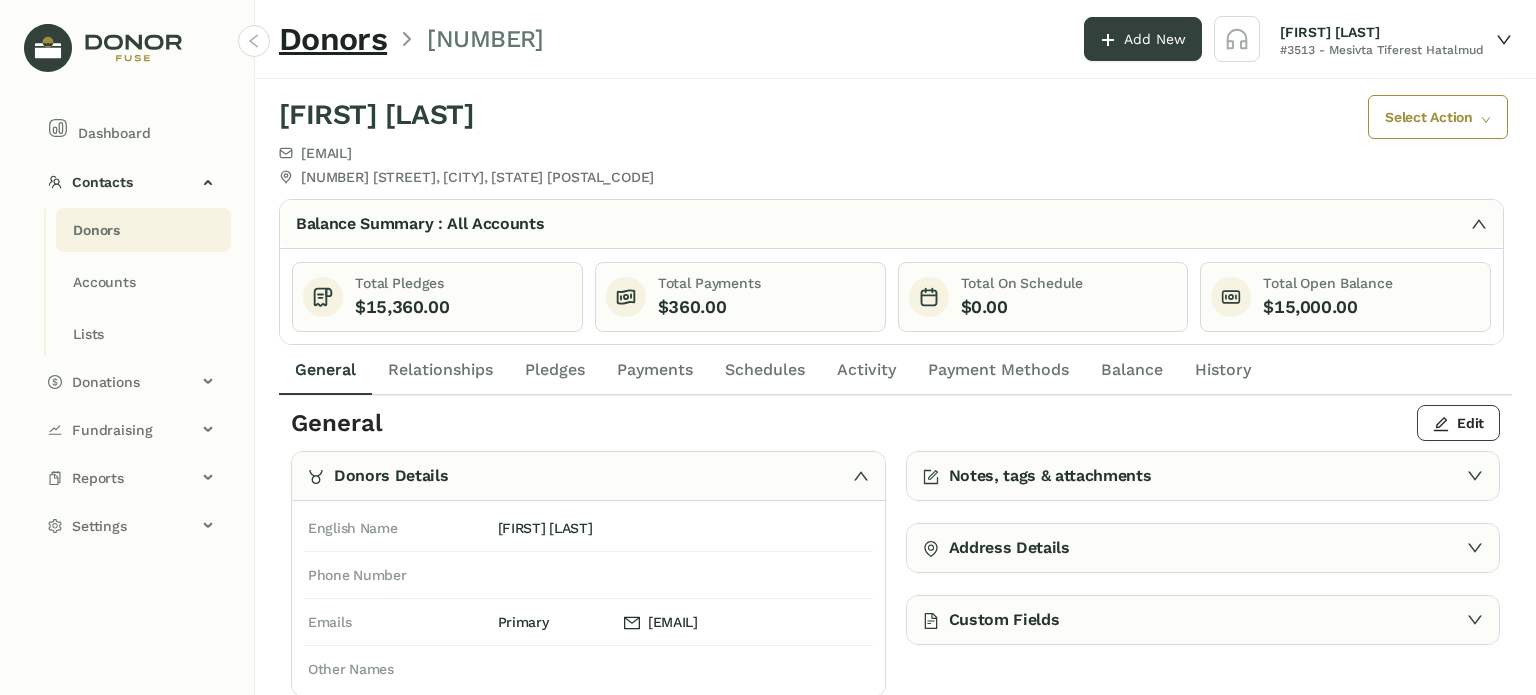 click on "Address Details" 